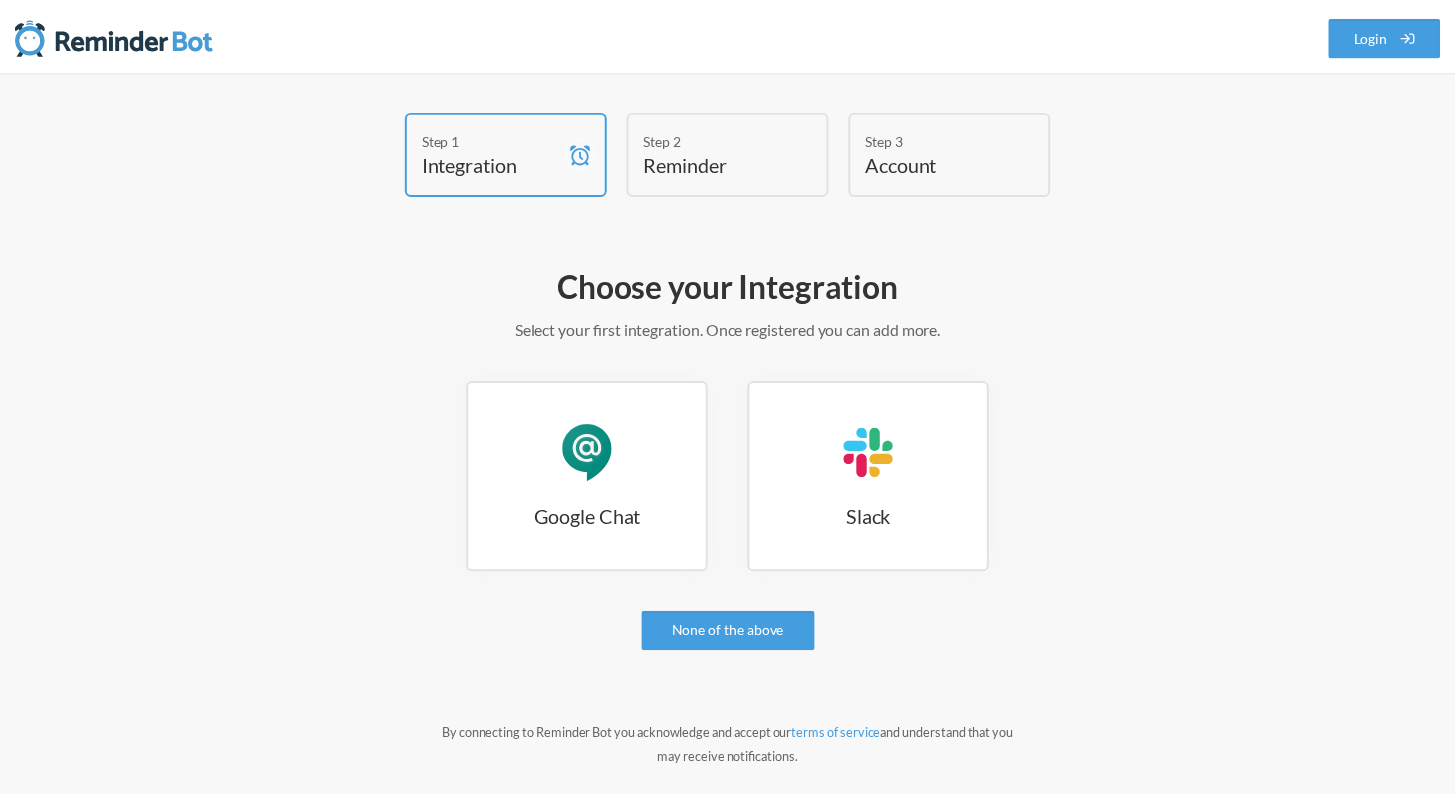 scroll, scrollTop: 0, scrollLeft: 0, axis: both 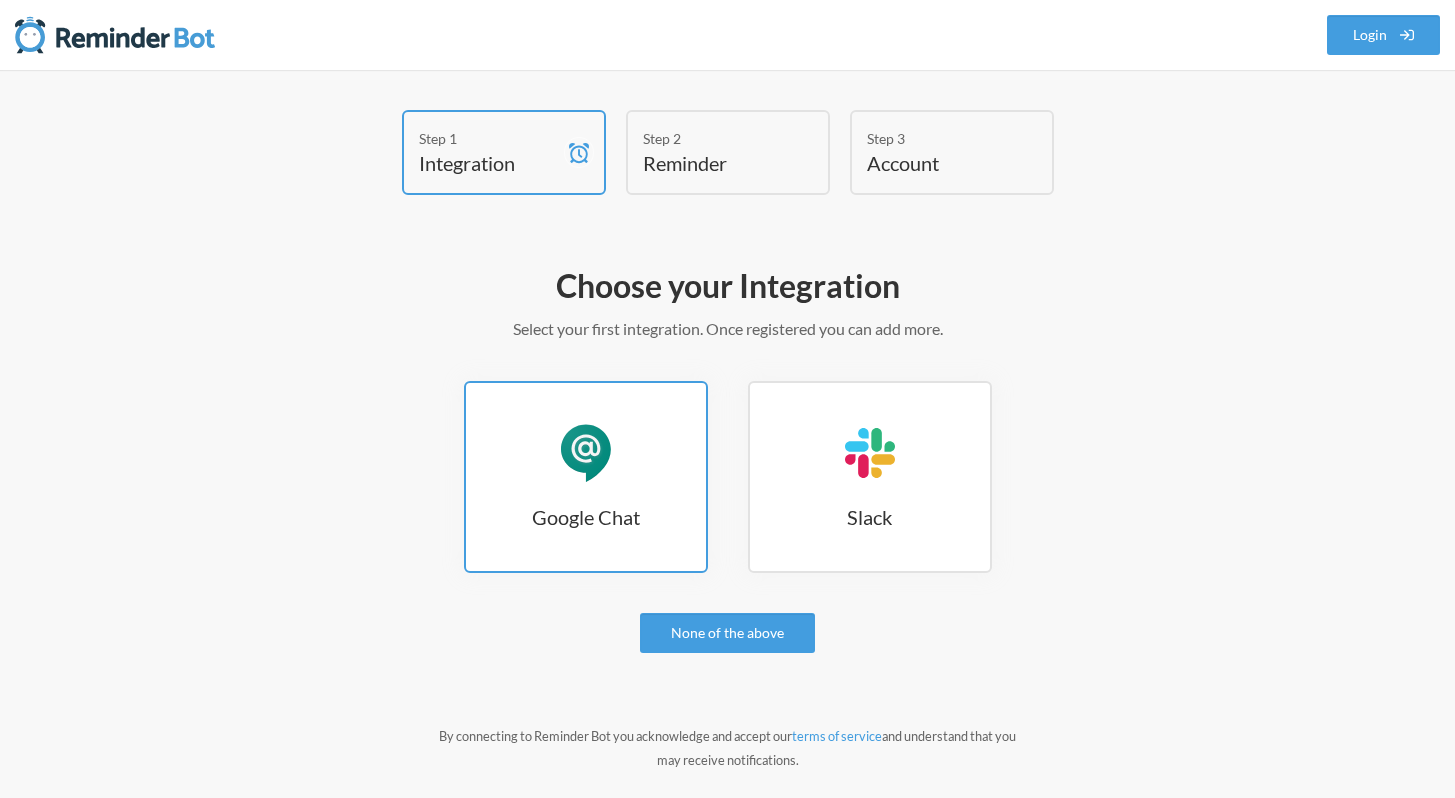 click on "Google Chat   Google Chat" at bounding box center [586, 477] 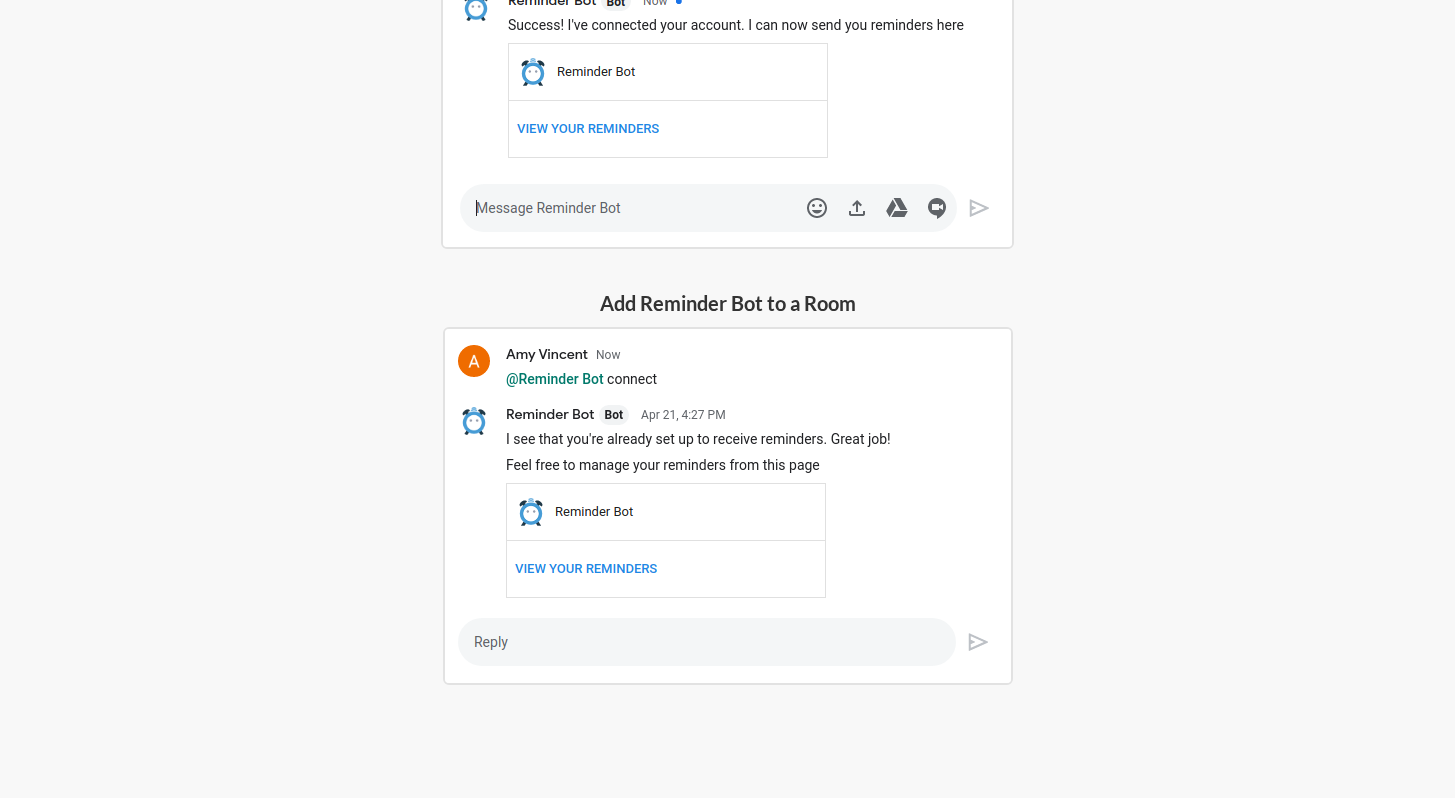 scroll, scrollTop: 611, scrollLeft: 0, axis: vertical 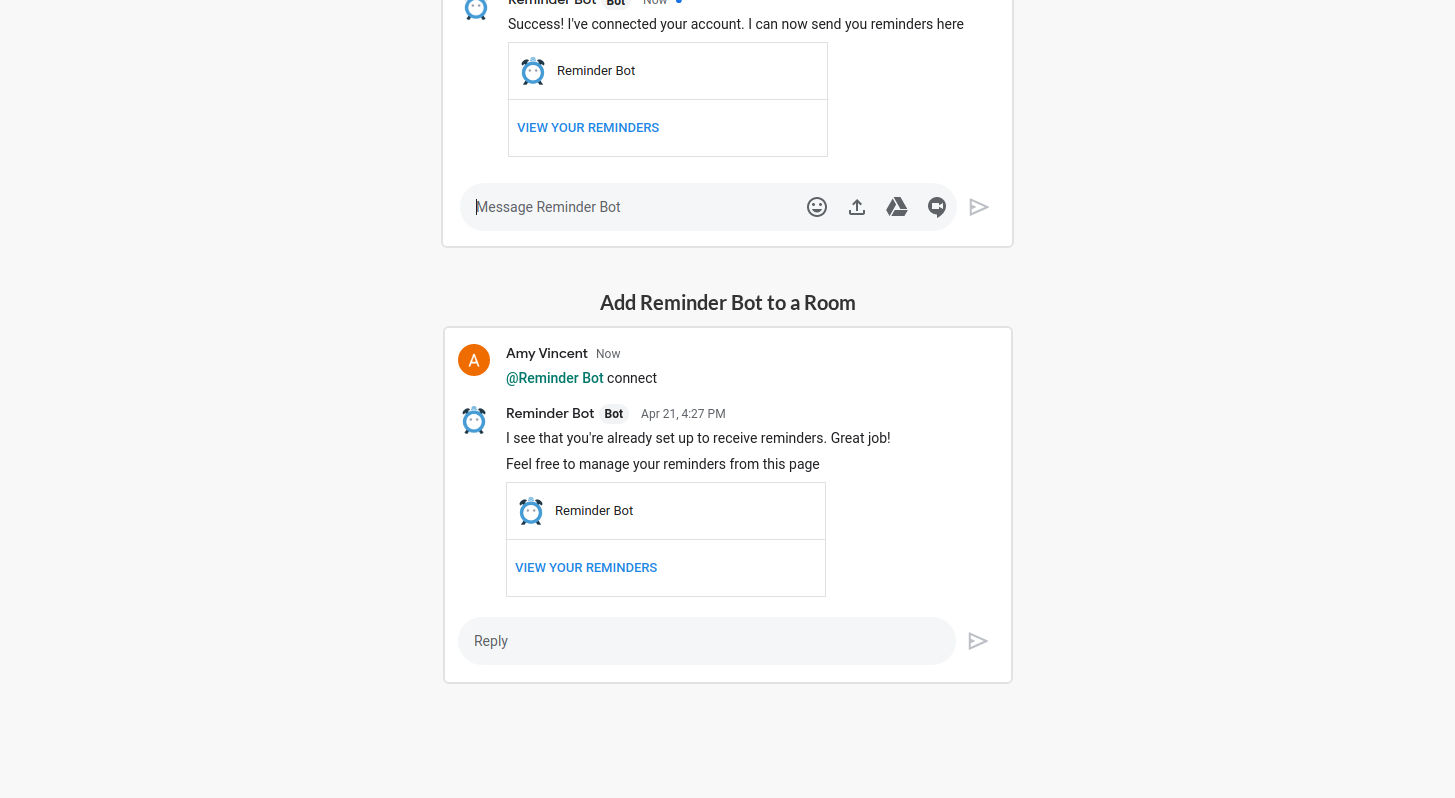 click at bounding box center (728, 505) 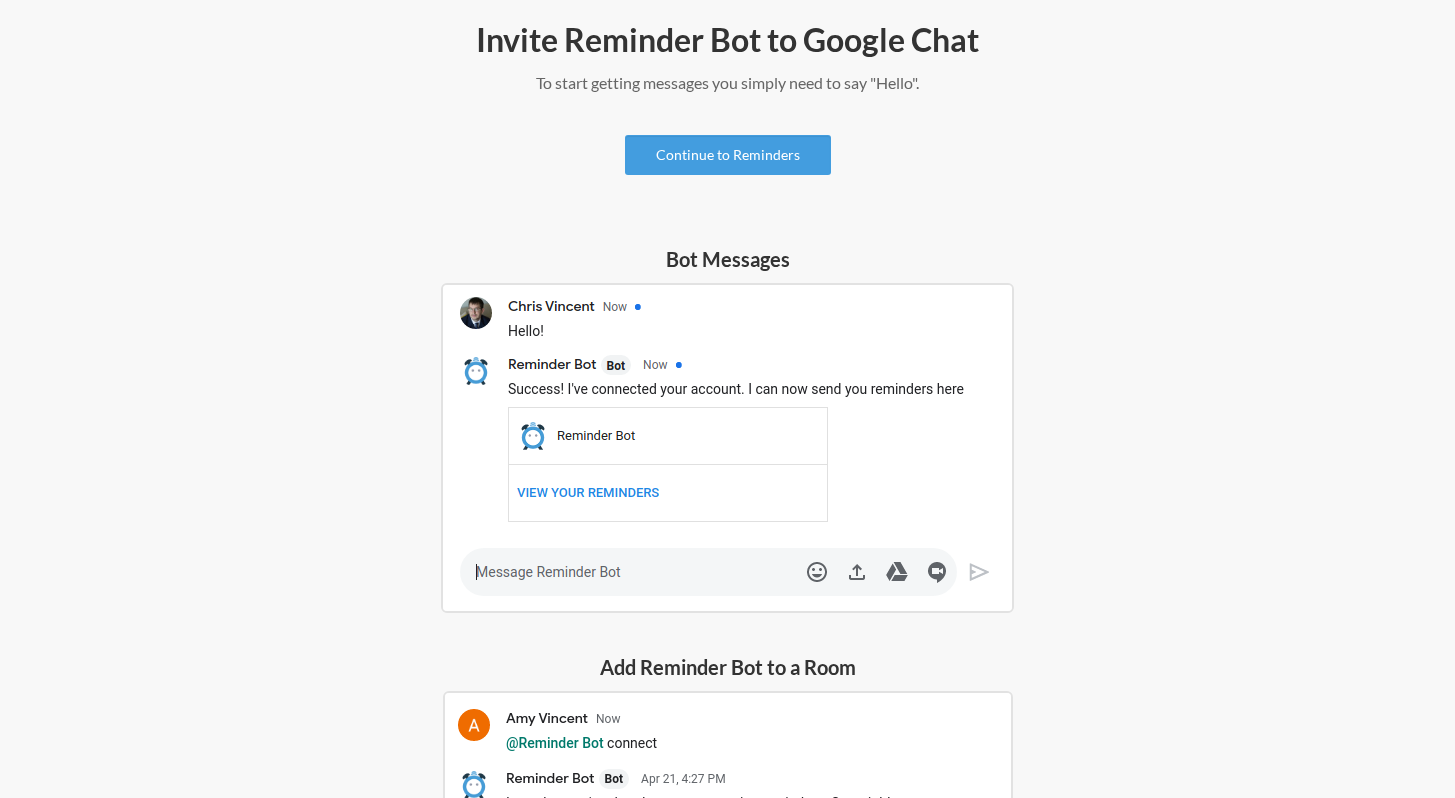 click at bounding box center (727, 448) 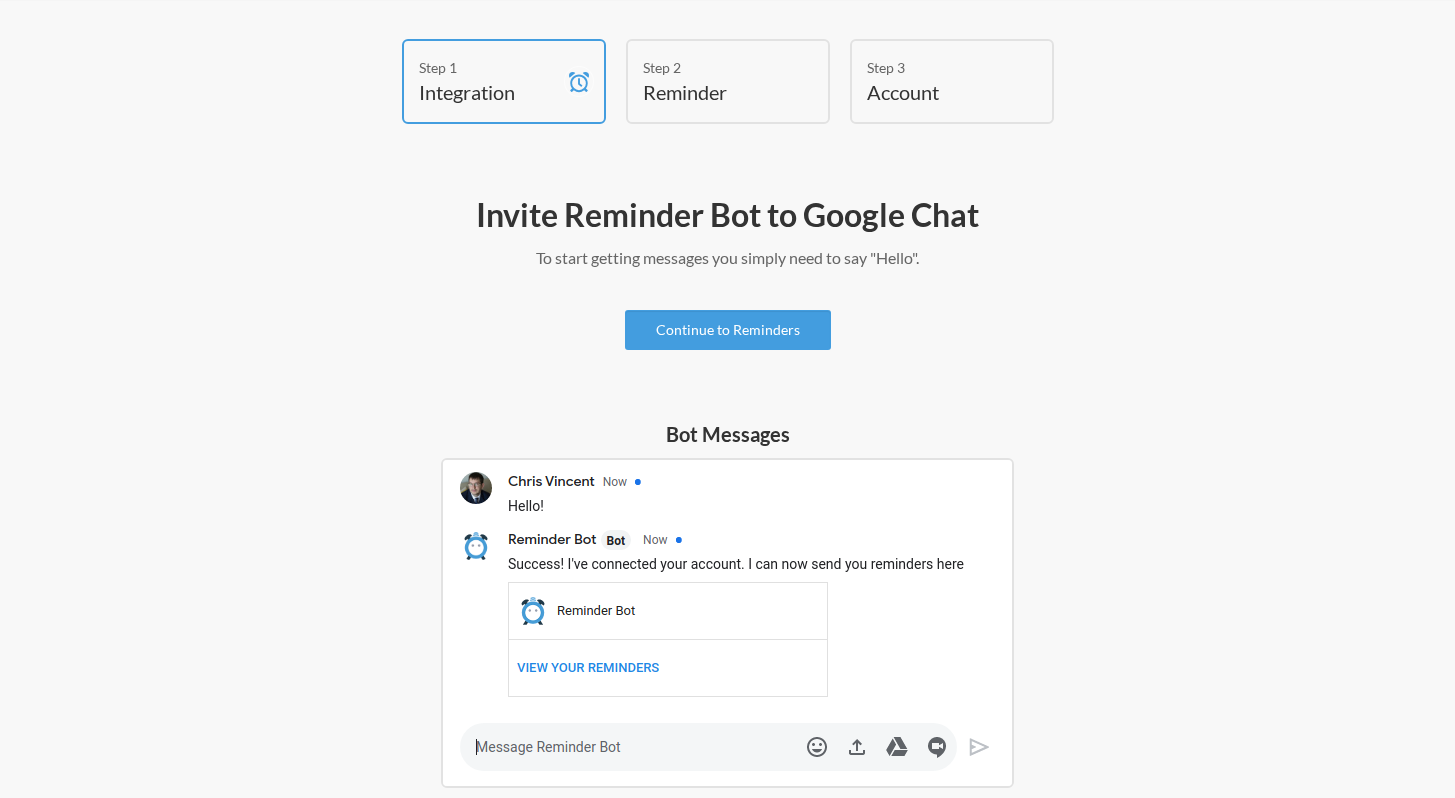 scroll, scrollTop: 5, scrollLeft: 0, axis: vertical 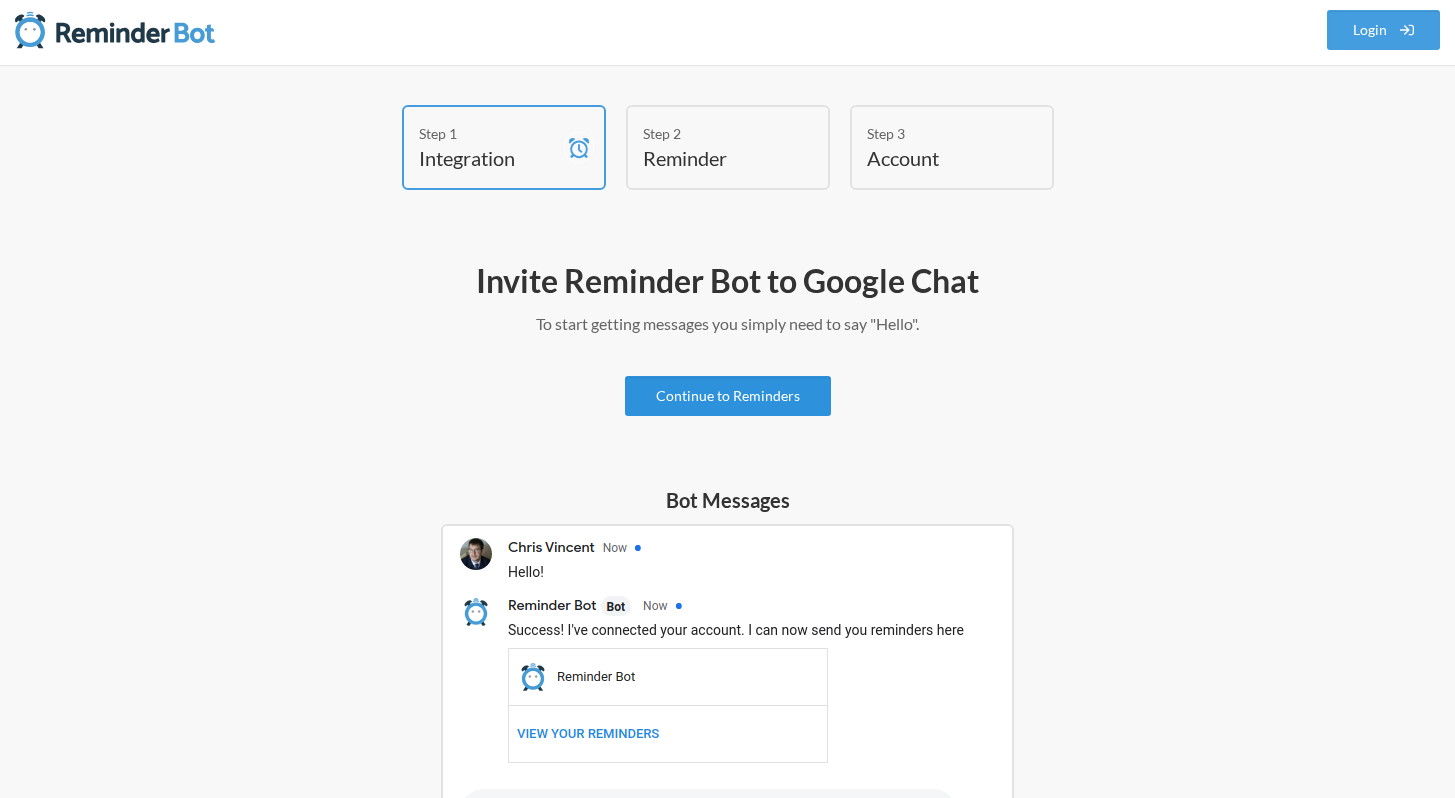 click on "Continue to Reminders" at bounding box center (728, 396) 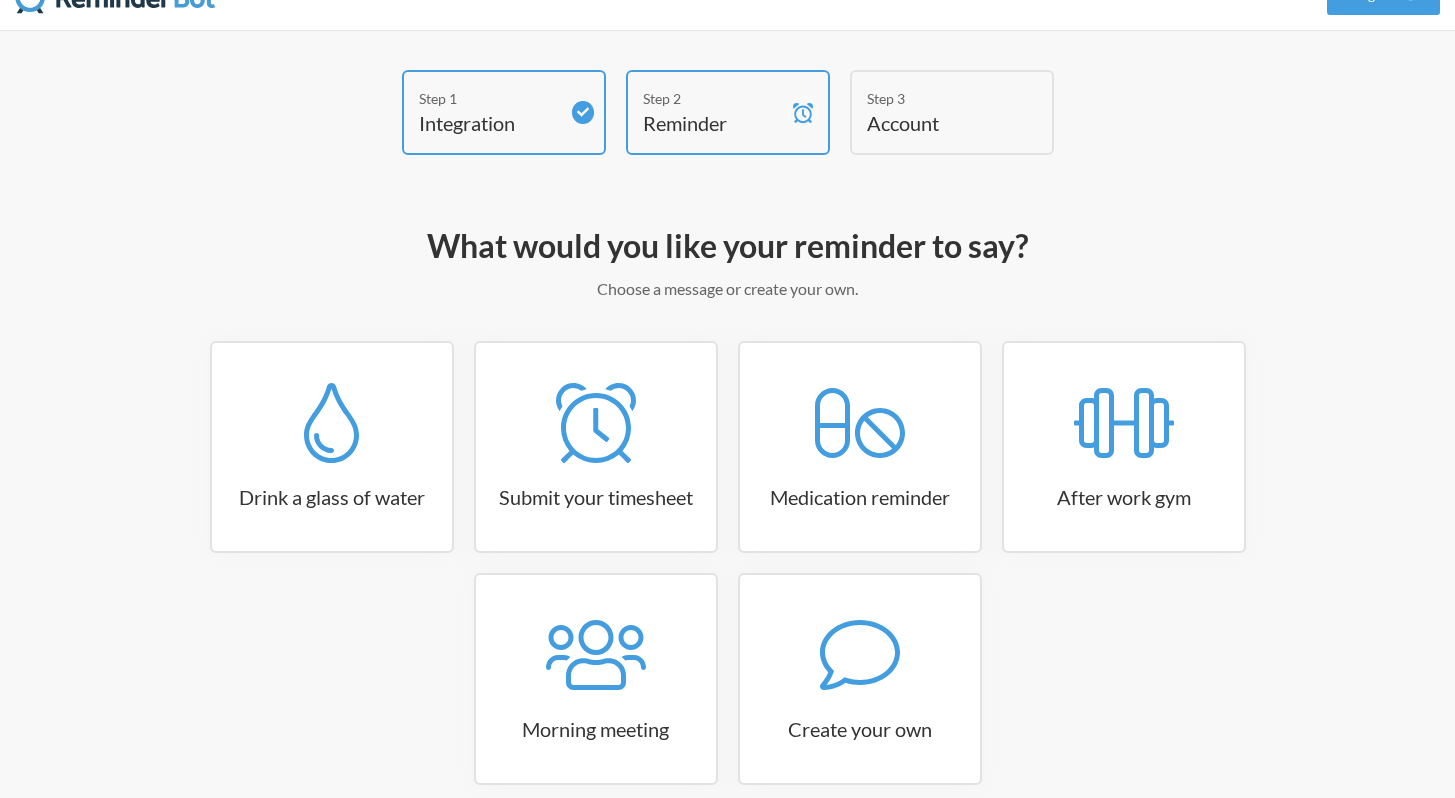 scroll, scrollTop: 136, scrollLeft: 0, axis: vertical 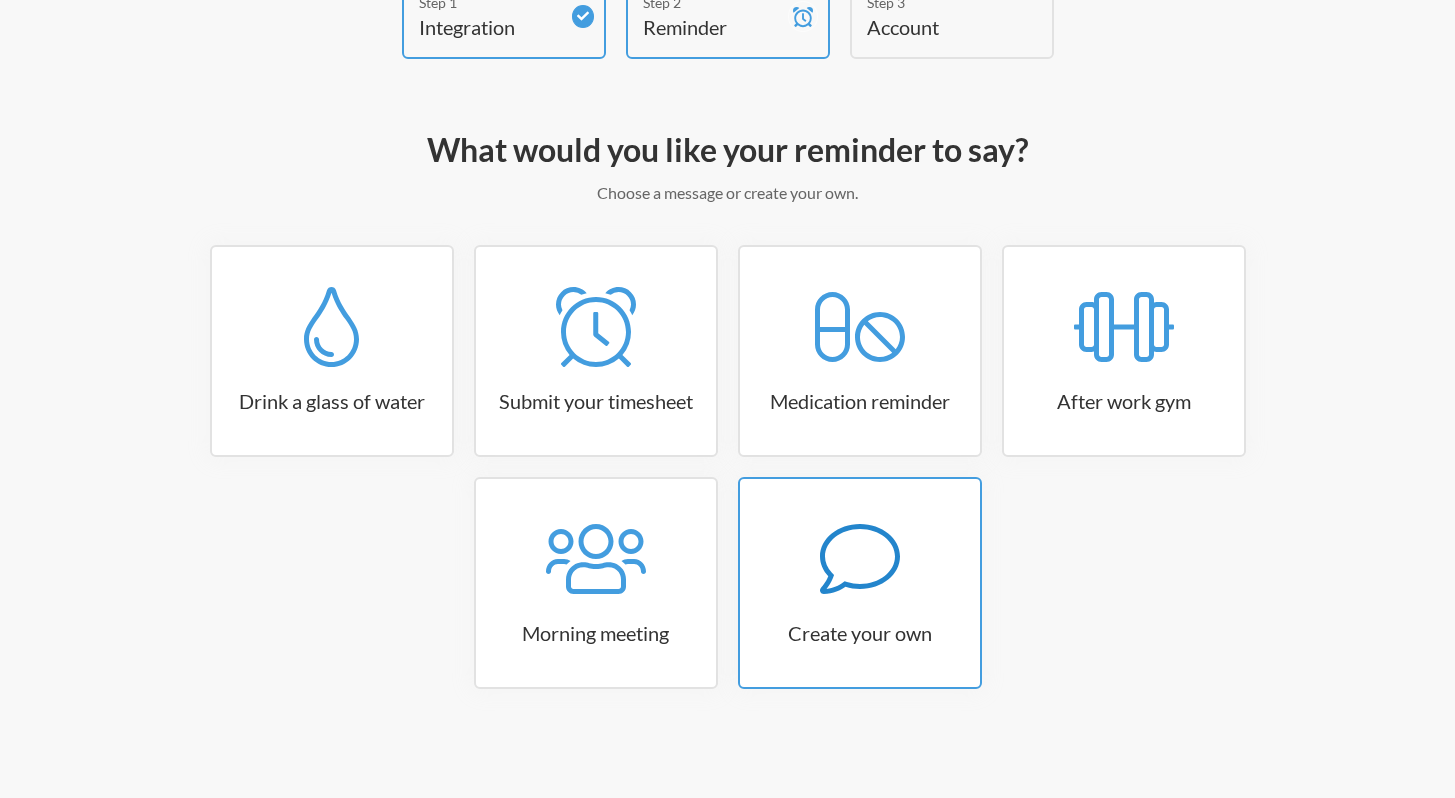 click 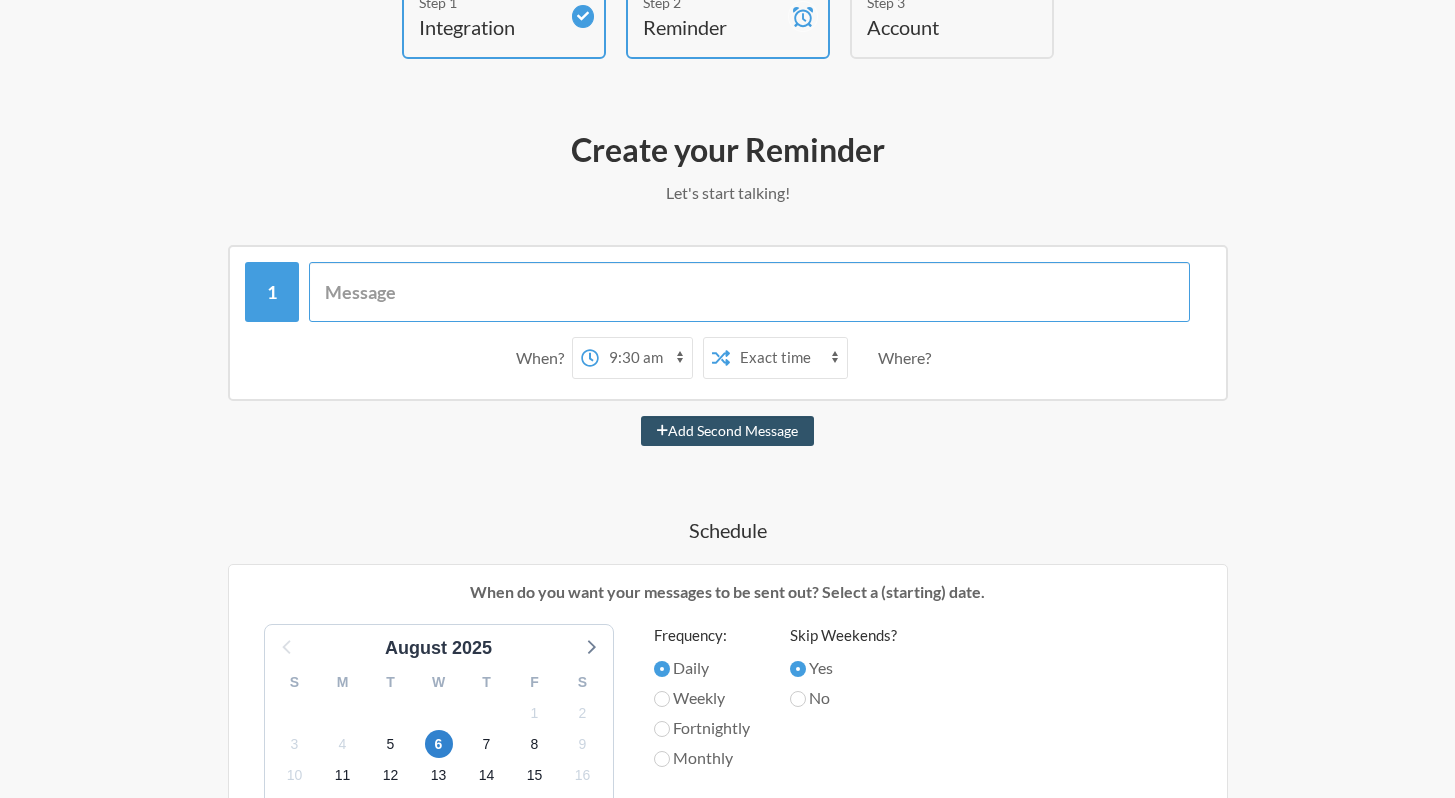 click at bounding box center (749, 292) 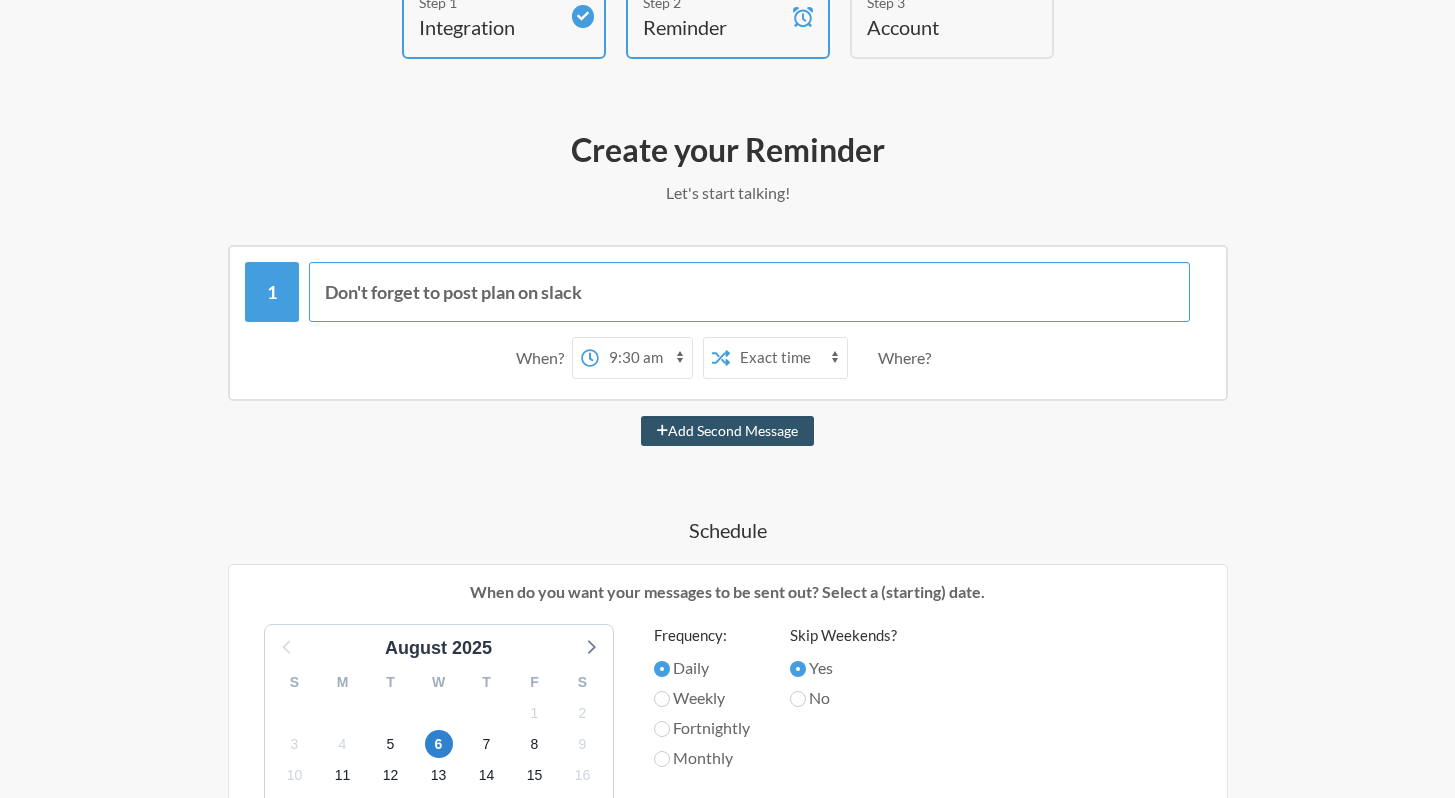 type on "Don't forget to post plan on slack" 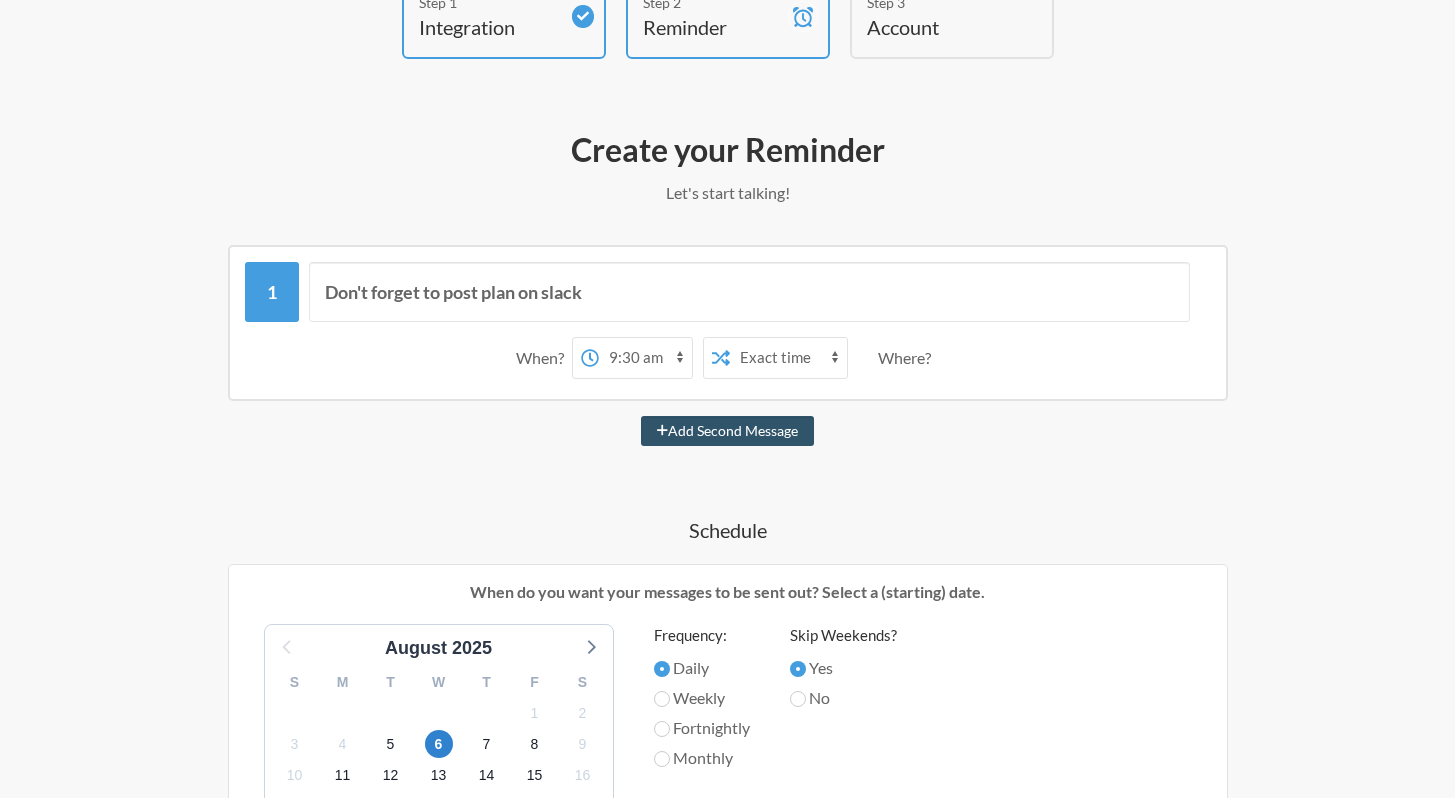 click on "12:00 am 12:15 am 12:30 am 12:45 am 1:00 am 1:15 am 1:30 am 1:45 am 2:00 am 2:15 am 2:30 am 2:45 am 3:00 am 3:15 am 3:30 am 3:45 am 4:00 am 4:15 am 4:30 am 4:45 am 5:00 am 5:15 am 5:30 am 5:45 am 6:00 am 6:15 am 6:30 am 6:45 am 7:00 am 7:15 am 7:30 am 7:45 am 8:00 am 8:15 am 8:30 am 8:45 am 9:00 am 9:15 am 9:30 am 9:45 am 10:00 am 10:15 am 10:30 am 10:45 am 11:00 am 11:15 am 11:30 am 11:45 am 12:00 pm 12:15 pm 12:30 pm 12:45 pm 1:00 pm 1:15 pm 1:30 pm 1:45 pm 2:00 pm 2:15 pm 2:30 pm 2:45 pm 3:00 pm 3:15 pm 3:30 pm 3:45 pm 4:00 pm 4:15 pm 4:30 pm 4:45 pm 5:00 pm 5:15 pm 5:30 pm 5:45 pm 6:00 pm 6:15 pm 6:30 pm 6:45 pm 7:00 pm 7:15 pm 7:30 pm 7:45 pm 8:00 pm 8:15 pm 8:30 pm 8:45 pm 9:00 pm 9:15 pm 9:30 pm 9:45 pm 10:00 pm 10:15 pm 10:30 pm 10:45 pm 11:00 pm 11:15 pm 11:30 pm 11:45 pm" at bounding box center [645, 358] 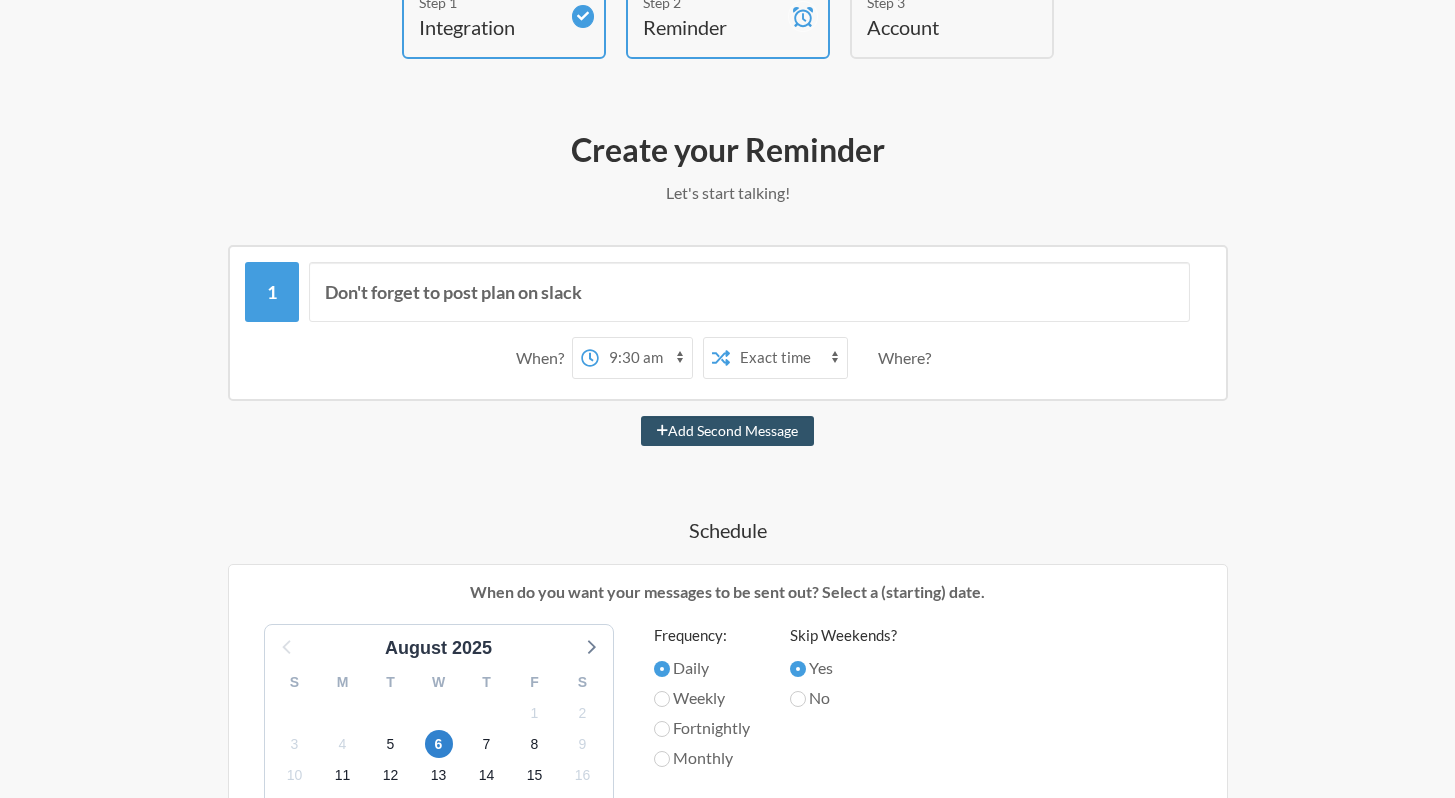 select on "12:15:00" 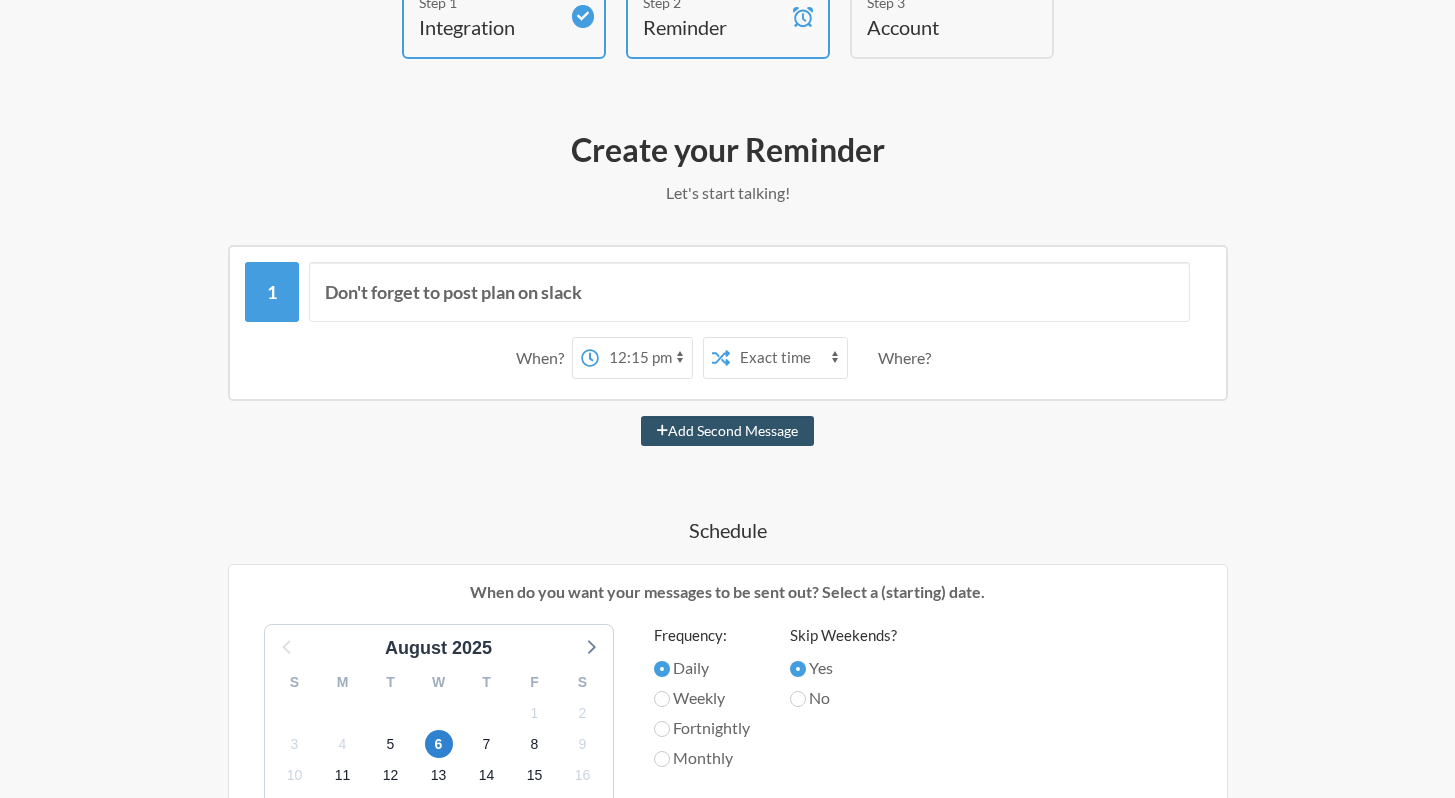click on "Exact time Random time" at bounding box center (788, 358) 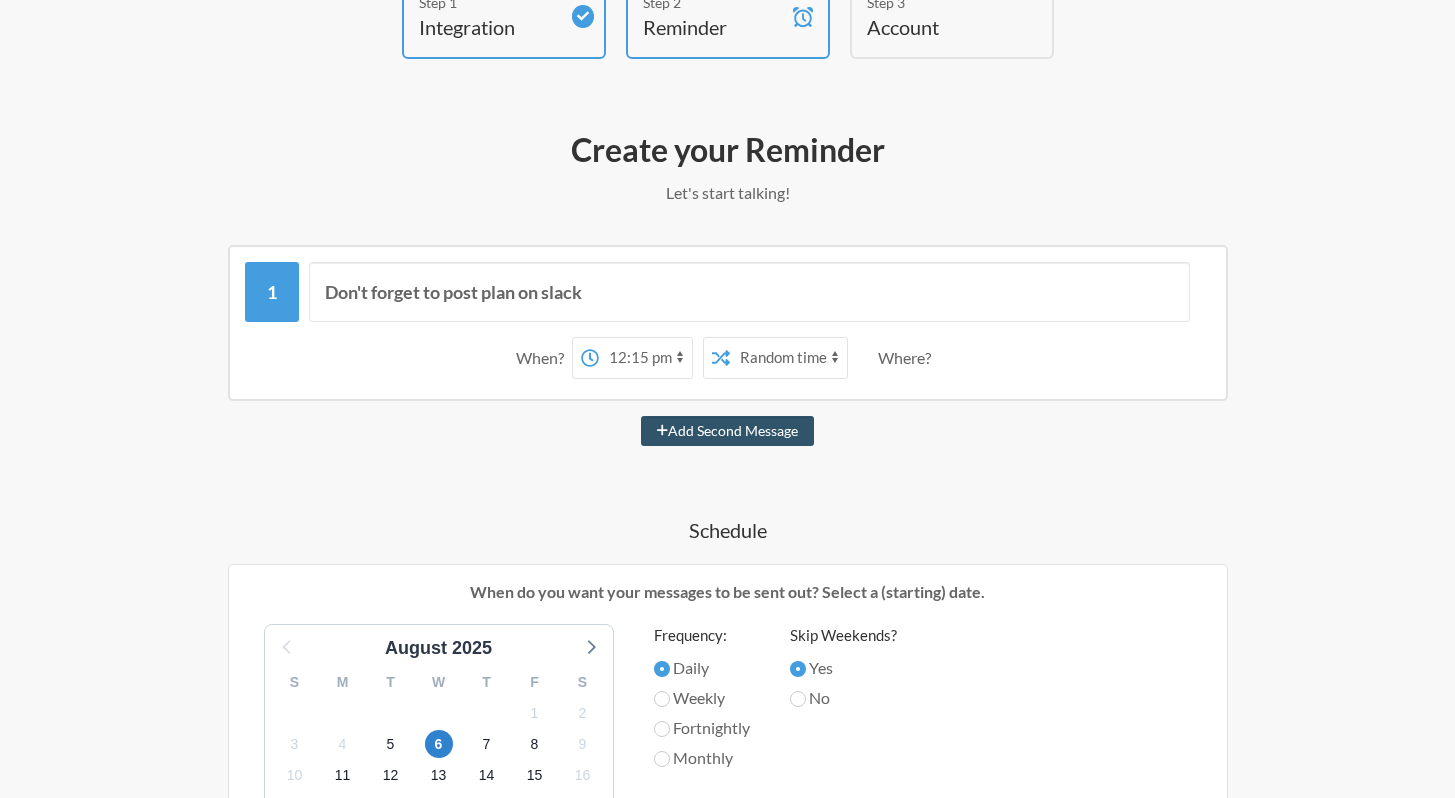 click on "12:00 am 12:15 am 12:30 am 12:45 am 1:00 am 1:15 am 1:30 am 1:45 am 2:00 am 2:15 am 2:30 am 2:45 am 3:00 am 3:15 am 3:30 am 3:45 am 4:00 am 4:15 am 4:30 am 4:45 am 5:00 am 5:15 am 5:30 am 5:45 am 6:00 am 6:15 am 6:30 am 6:45 am 7:00 am 7:15 am 7:30 am 7:45 am 8:00 am 8:15 am 8:30 am 8:45 am 9:00 am 9:15 am 9:30 am 9:45 am 10:00 am 10:15 am 10:30 am 10:45 am 11:00 am 11:15 am 11:30 am 11:45 am 12:00 pm 12:15 pm 12:30 pm 12:45 pm 1:00 pm 1:15 pm 1:30 pm 1:45 pm 2:00 pm 2:15 pm 2:30 pm 2:45 pm 3:00 pm 3:15 pm 3:30 pm 3:45 pm 4:00 pm 4:15 pm 4:30 pm 4:45 pm 5:00 pm 5:15 pm 5:30 pm 5:45 pm 6:00 pm 6:15 pm 6:30 pm 6:45 pm 7:00 pm 7:15 pm 7:30 pm 7:45 pm 8:00 pm 8:15 pm 8:30 pm 8:45 pm 9:00 pm 9:15 pm 9:30 pm 9:45 pm 10:00 pm 10:15 pm 10:30 pm 10:45 pm 11:00 pm 11:15 pm 11:30 pm 11:45 pm" at bounding box center [645, 358] 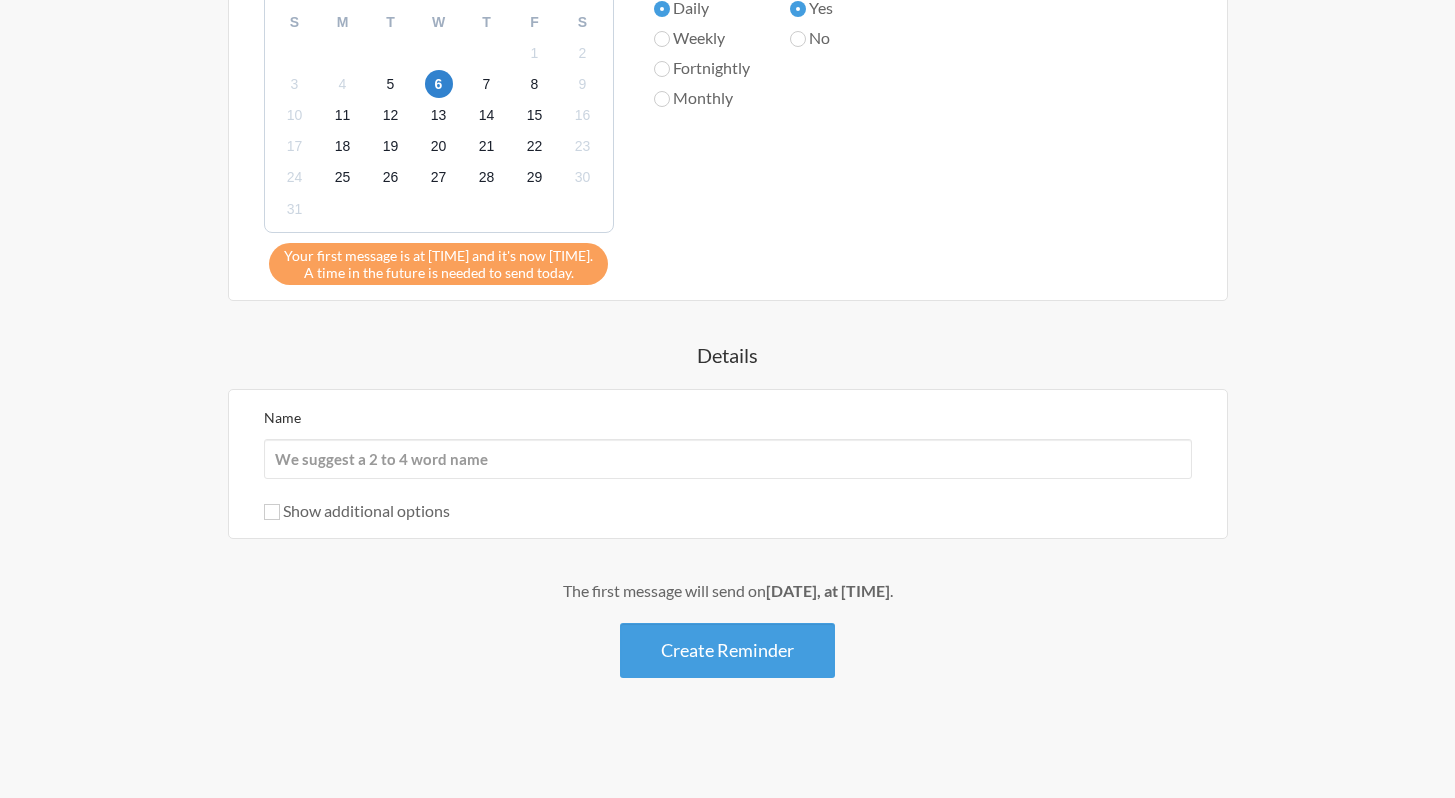 scroll, scrollTop: 812, scrollLeft: 0, axis: vertical 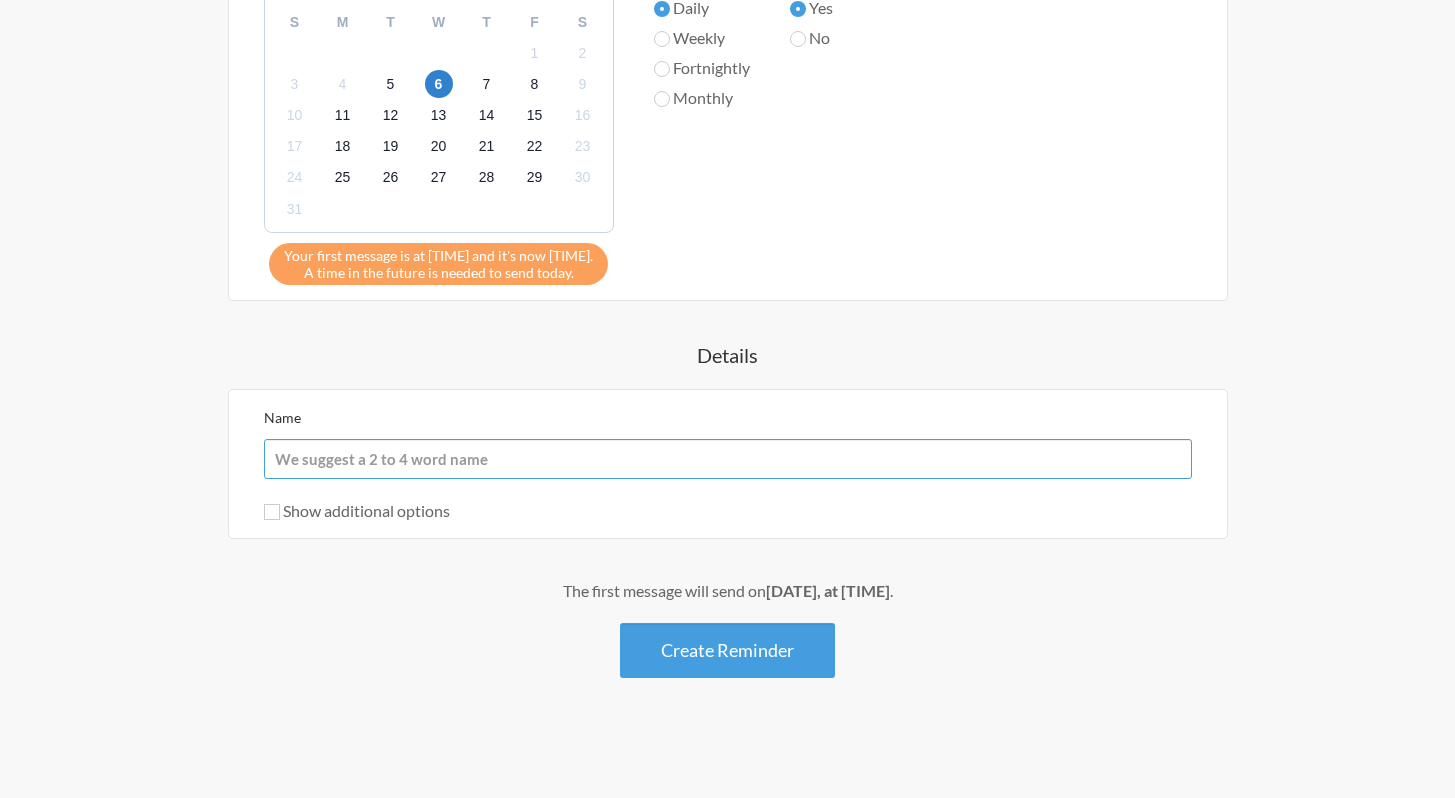 click on "Name" at bounding box center [728, 459] 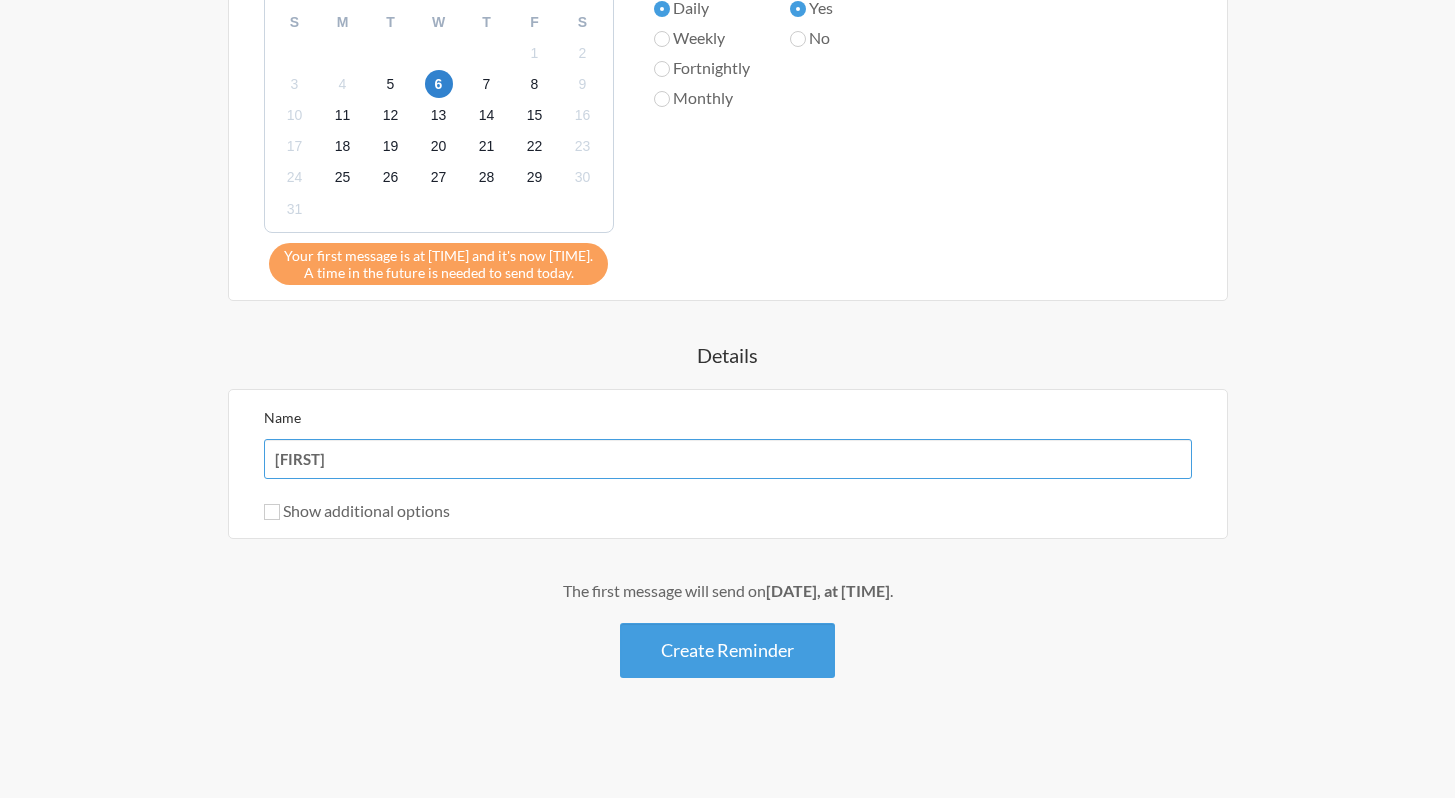 type on "[FIRST] [LAST]" 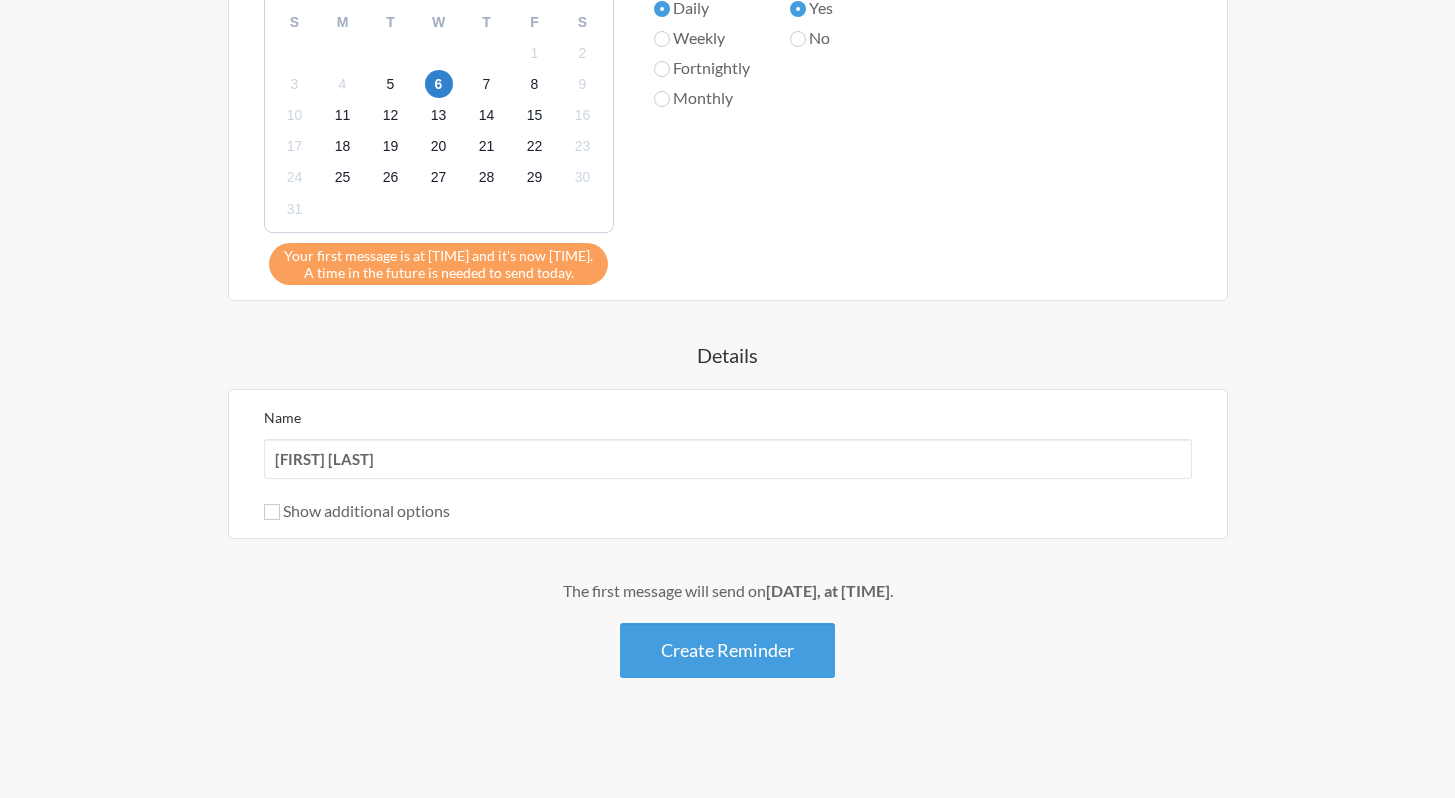 click on "[DO_NOT_ANONYMIZE]" at bounding box center [728, 131] 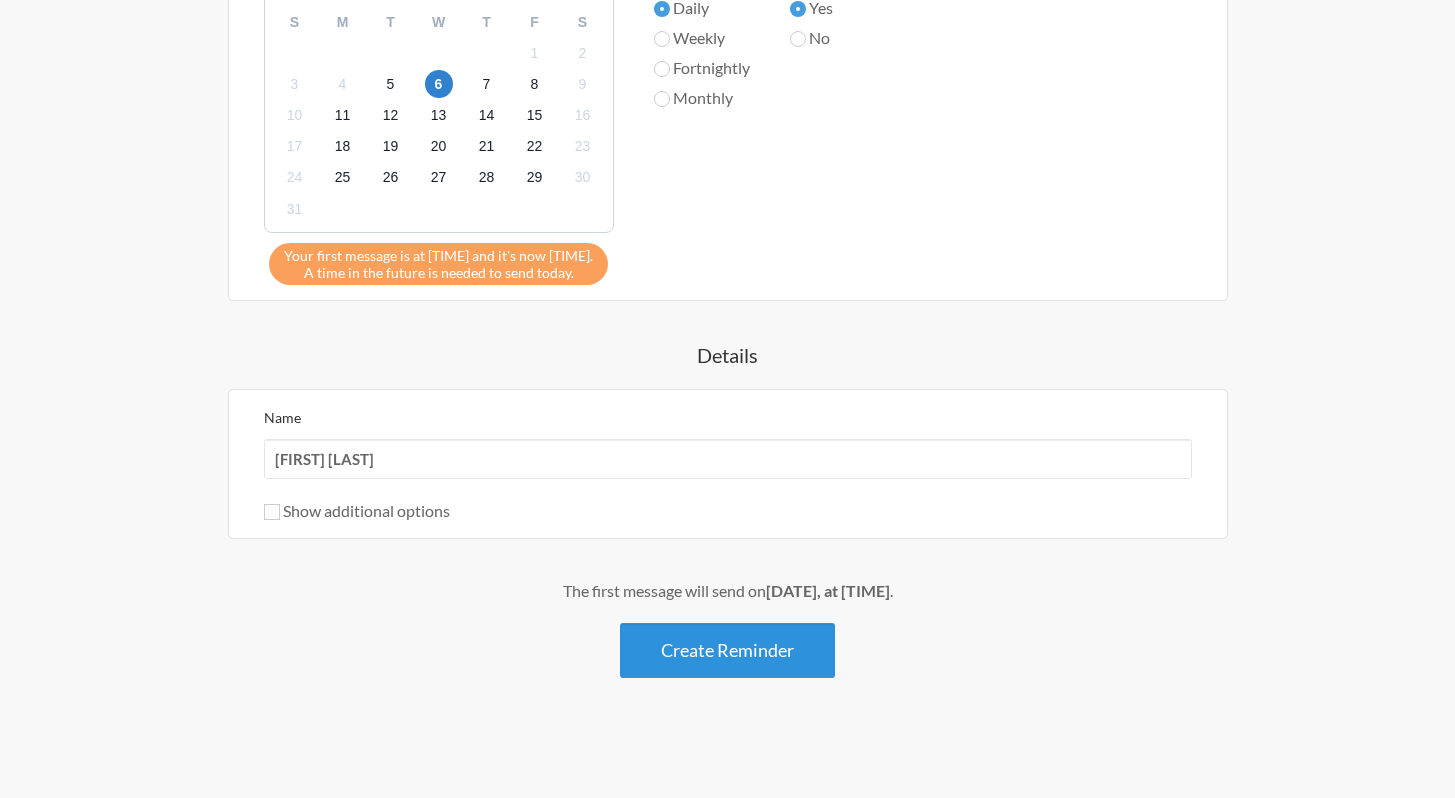 click on "Create Reminder" at bounding box center [727, 650] 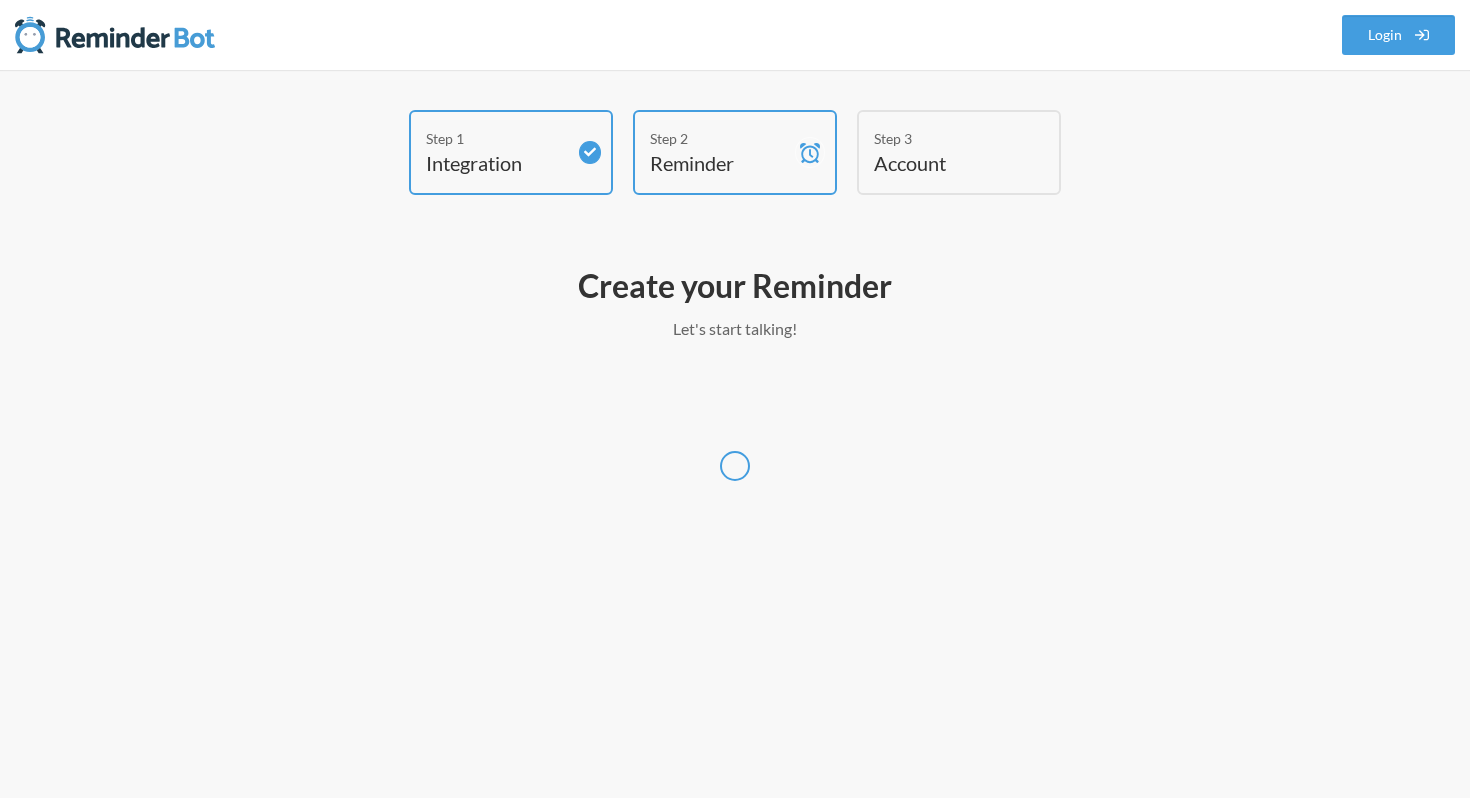 select on "UTC" 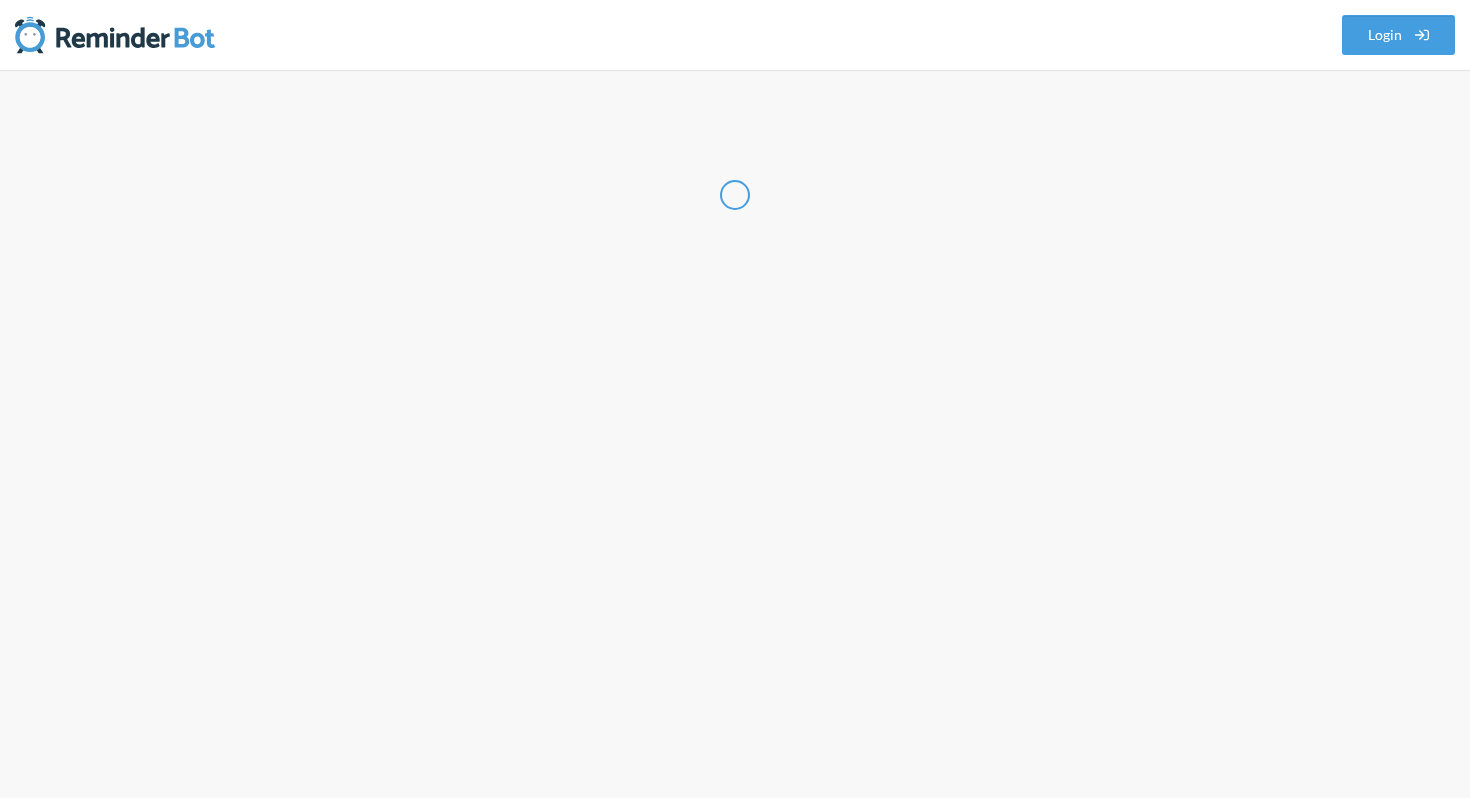 select on "IN" 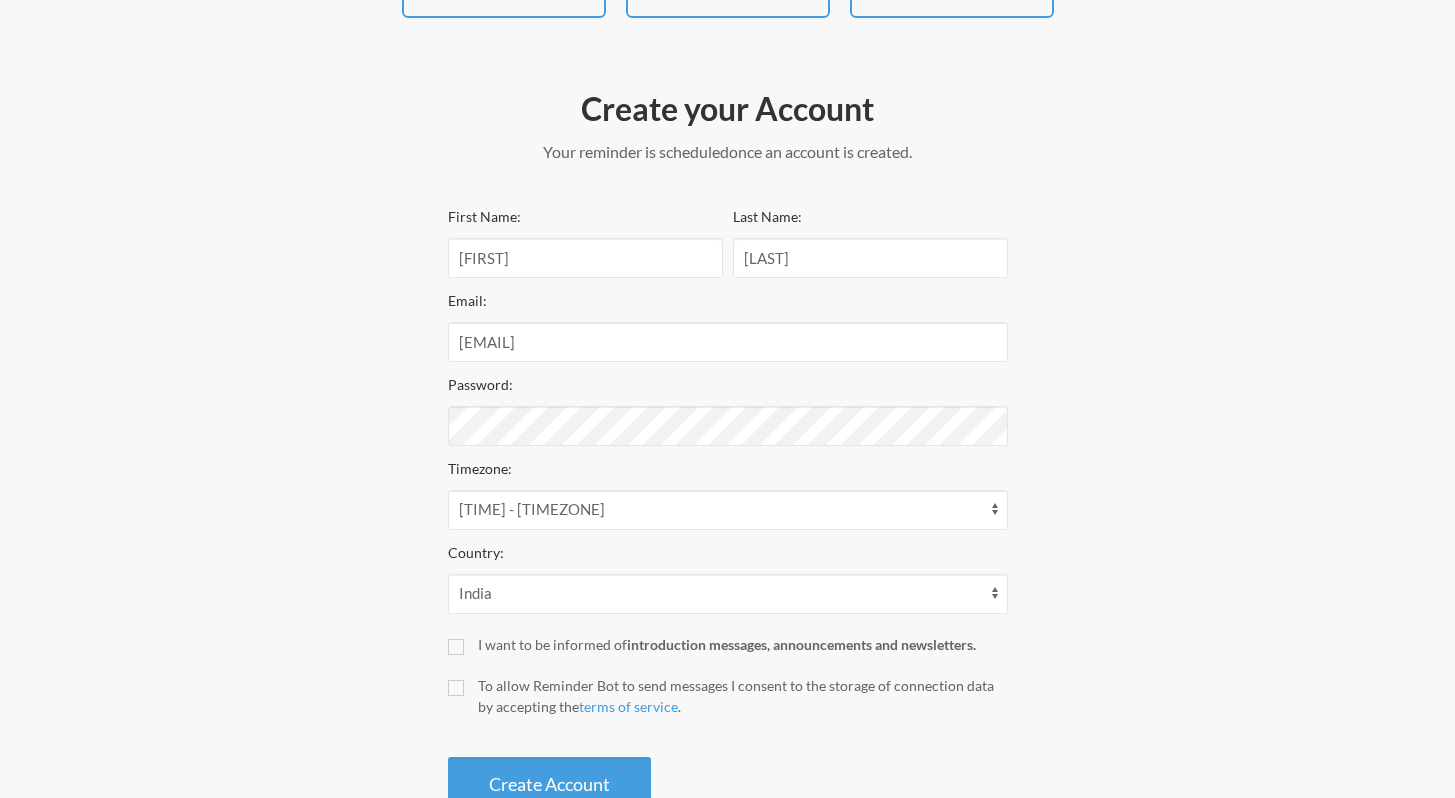 scroll, scrollTop: 192, scrollLeft: 0, axis: vertical 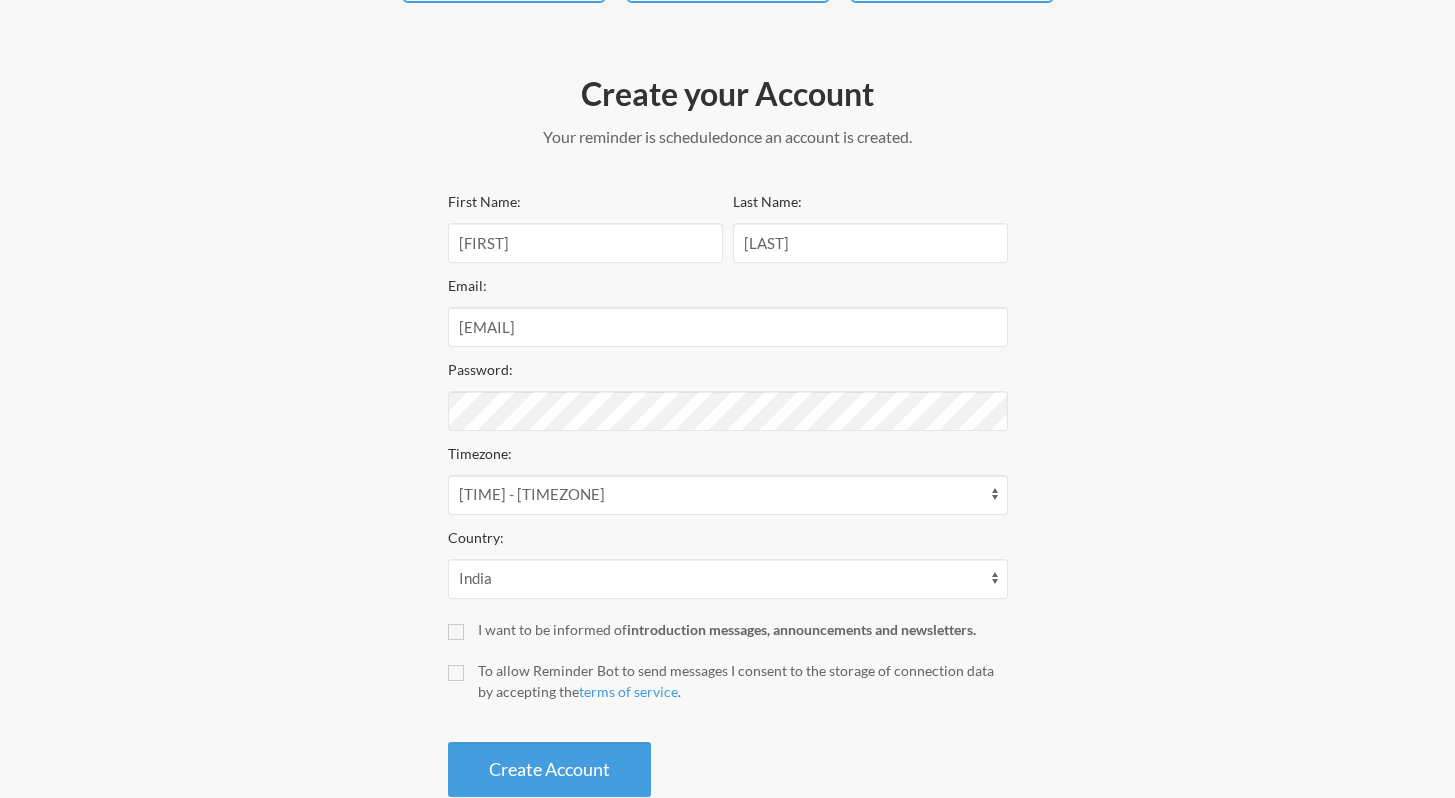 click on "First Name:     [FIRST]   Last Name:     [LAST]   Email:     [EMAIL]   Password:       Timezone:   [TIME] - [TIMEZONE] [TIME] - [TIMEZONE] [TIME] - [TIMEZONE] [TIME] - [TIMEZONE] [TIME] - [TIMEZONE] [TIME] - [TIMEZONE] [TIME] - [TIMEZONE] [TIME] - [TIMEZONE] [TIME] - [TIMEZONE] [TIME] - [TIMEZONE] [TIME] - [TIMEZONE] [TIME] - [TIMEZONE] [TIME] - [TIMEZONE] [TIME] - [TIMEZONE] [TIME] - [TIMEZONE] [TIME] - [TIMEZONE] [TIME] - [TIMEZONE] [TIME] - [TIMEZONE] [TIME] - [TIMEZONE] [TIME] - [TIMEZONE] [TIME] - [TIMEZONE] [TIME] - [TIMEZONE] [TIME] - [TIMEZONE] [TIME] - [TIMEZONE] [TIME] - [TIMEZONE] [TIME] - [TIMEZONE] [TIME] - [TIMEZONE] [TIME] - [TIMEZONE] [TIME] - [TIMEZONE] [TIME] - [TIMEZONE] [TIME] - [TIMEZONE] [TIME] - [TIMEZONE] [TIME] - [TIMEZONE] [TIME] - [TIMEZONE] [TIME] - [TIMEZONE] [TIME] - [TIMEZONE] [TIME] - [TIMEZONE] [TIME] - [TIMEZONE] [TIME] - [TIMEZONE] [TIME] - [TIMEZONE] [TIME] - [TIMEZONE]" at bounding box center [728, 493] 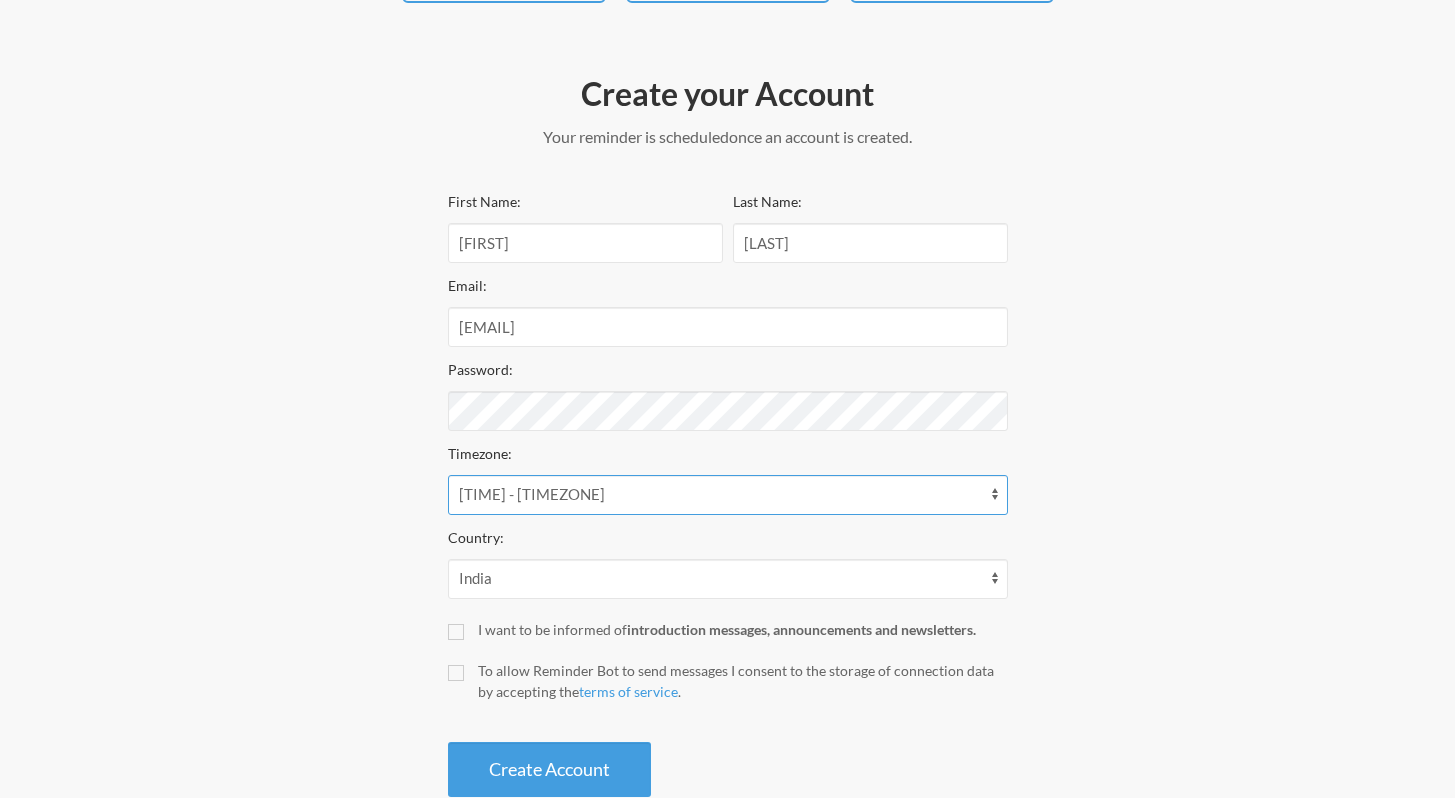 click on "[TIME] - America/Belize [TIME] - America/Boise [TIME] - America/Cambridge_Bay [TIME] - America/Chihuahua [TIME] - America/Costa_Rica [TIME] - America/Denver [TIME] - America/Edmonton [TIME] - America/El_Salvador [TIME] - America/Guatemala [TIME] - America/Inuvik [TIME] - America/Managua [TIME] - America/Mazatlan [TIME] - America/Ojinaga [TIME] - America/Regina [TIME] - America/Swift_Current [TIME] - America/Tegucigalpa [TIME] - America/Yellowknife [TIME] - Pacific/Easter [TIME] - Pacific/Galapagos [TIME] - Asia/Baku [TIME] - Asia/Dubai [TIME] - Asia/Muscat [TIME] - Asia/Tbilisi [TIME] - Asia/Yerevan [TIME] - Europe/Astrakhan [TIME] - Europe/Samara [TIME] - Europe/Saratov [TIME] - Europe/Ulyanovsk [TIME] - Indian/Mahe [TIME] - Indian/Mauritius [TIME] - Indian/Reunion [TIME] - Asia/Kabul [TIME] - Asia/Tehran [TIME] - Antarctica/Mawson [TIME] - Asia/Aqtau [TIME] - Asia/Aqtobe [TIME] - Asia/Ashgabat [TIME] - Asia/Atyrau [TIME] - UTC" at bounding box center (728, 495) 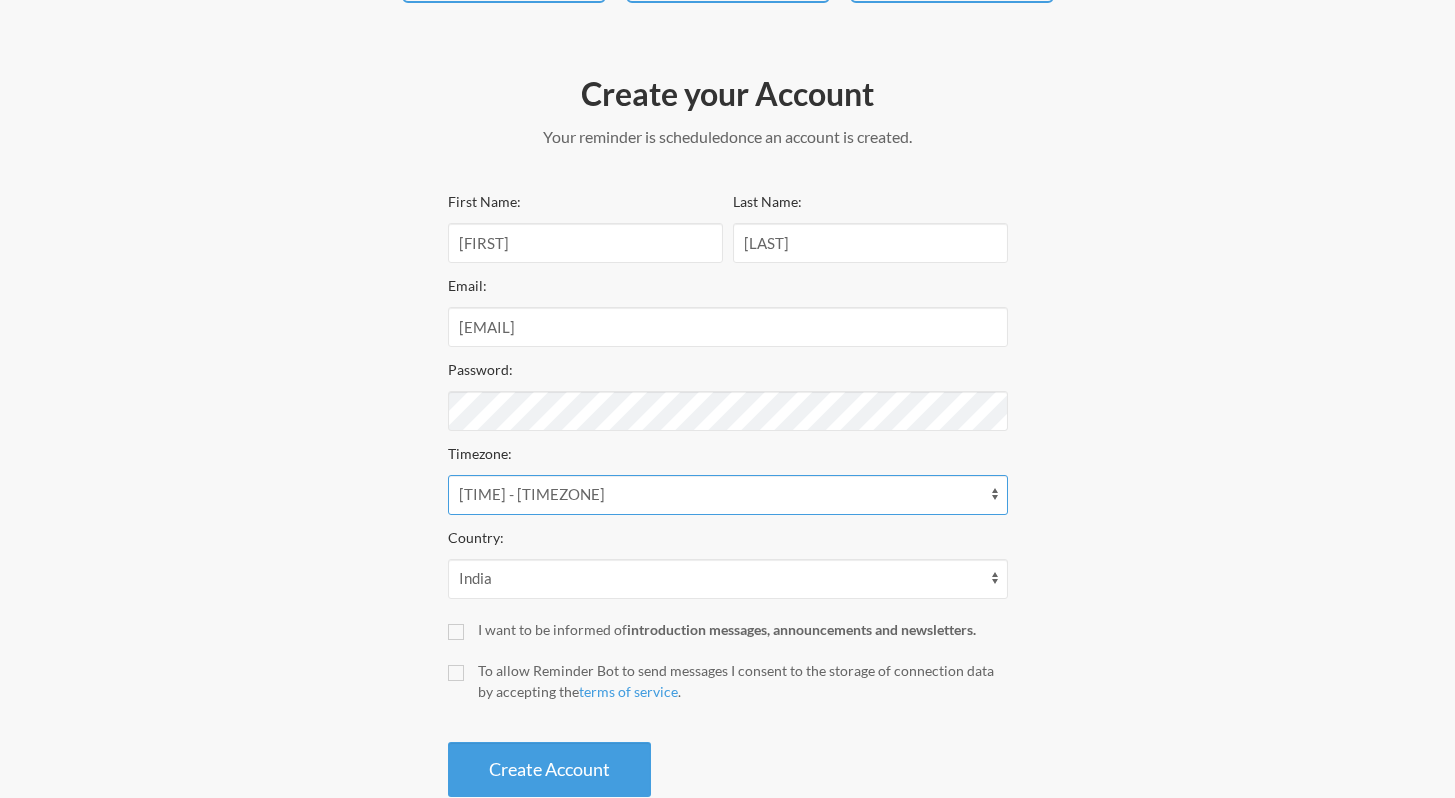 select on "Asia/Kolkata" 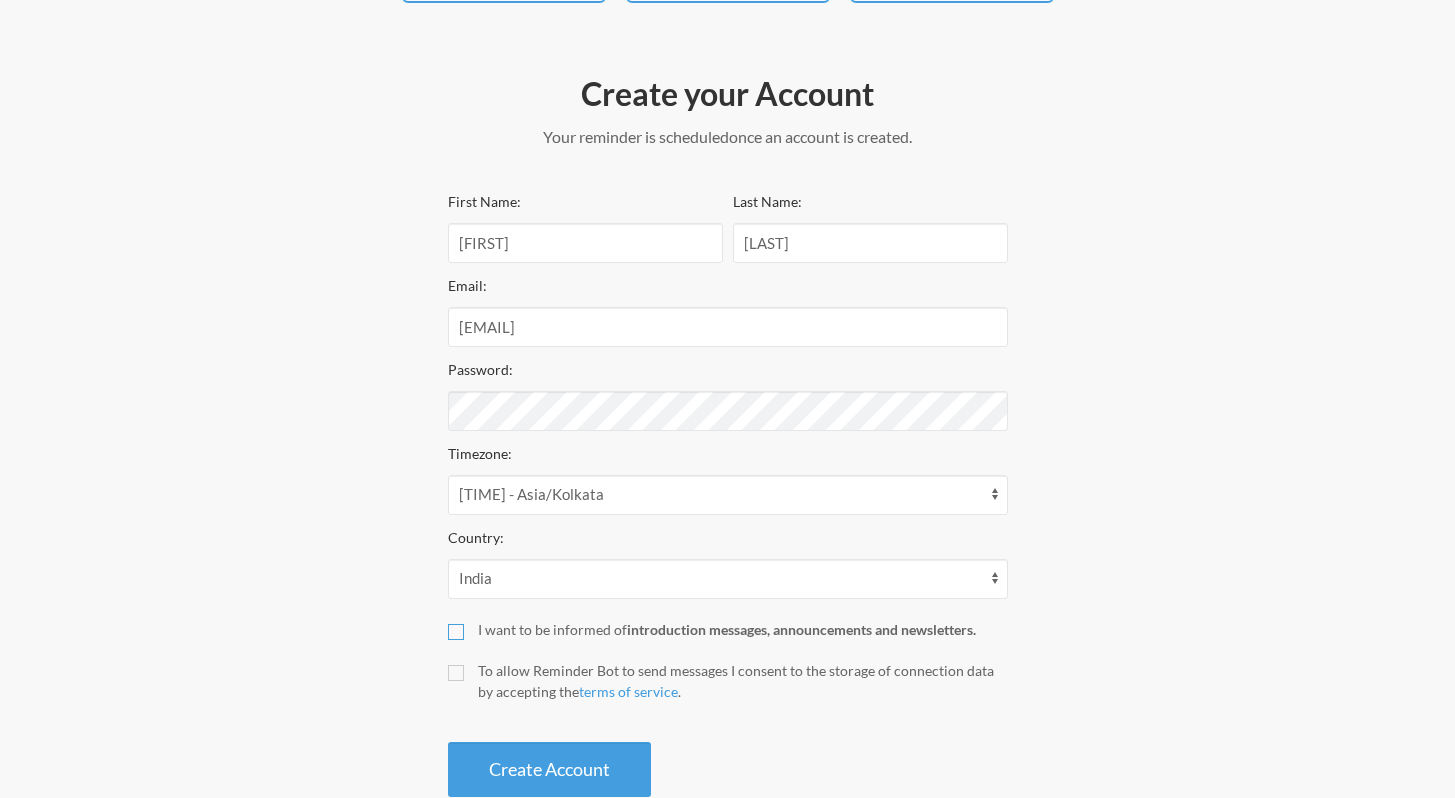 click on "I want to be informed of  introduction messages, announcements and newsletters." at bounding box center [456, 632] 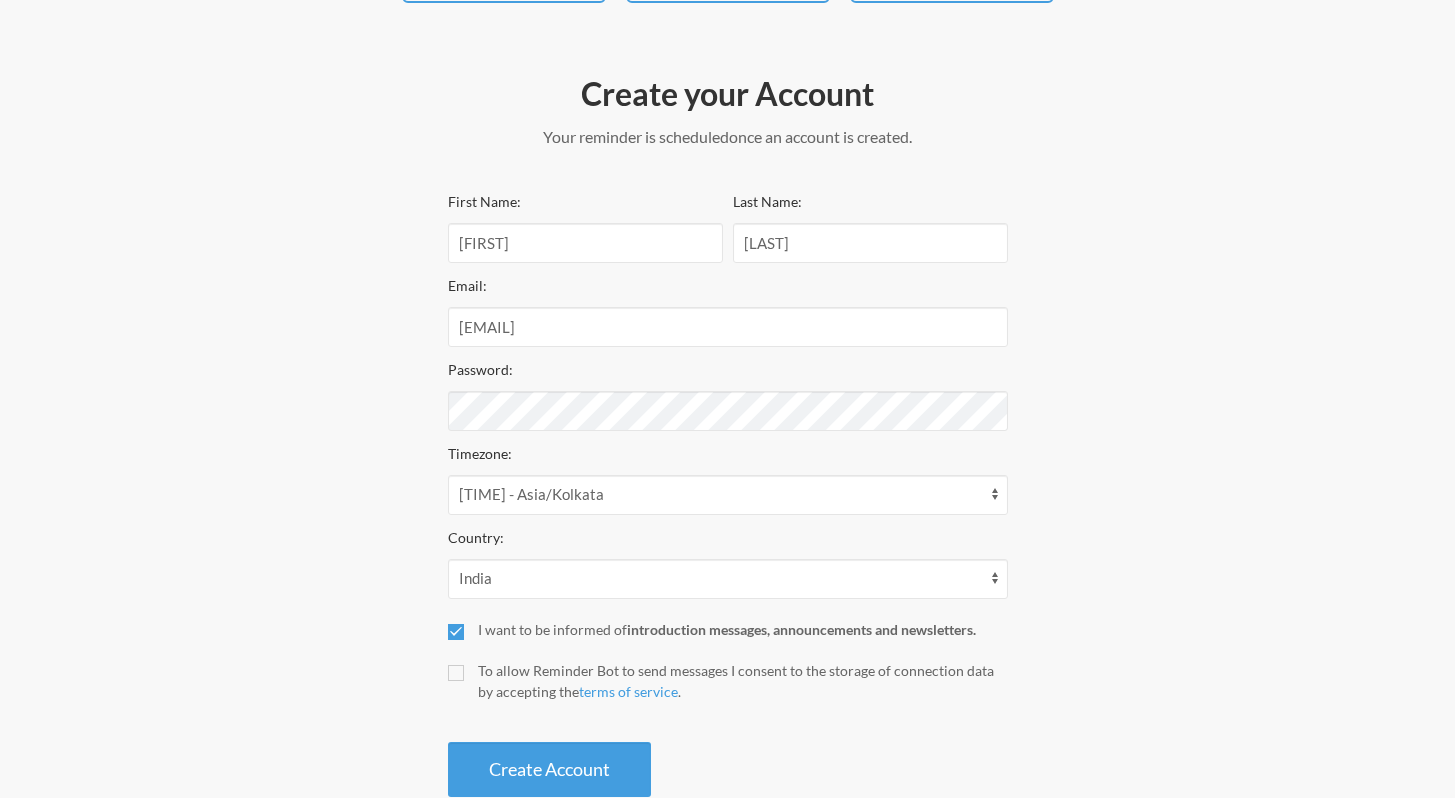 click on "To allow Reminder Bot to send messages I consent to the storage of connection data by accepting the  terms of service ." at bounding box center [728, 681] 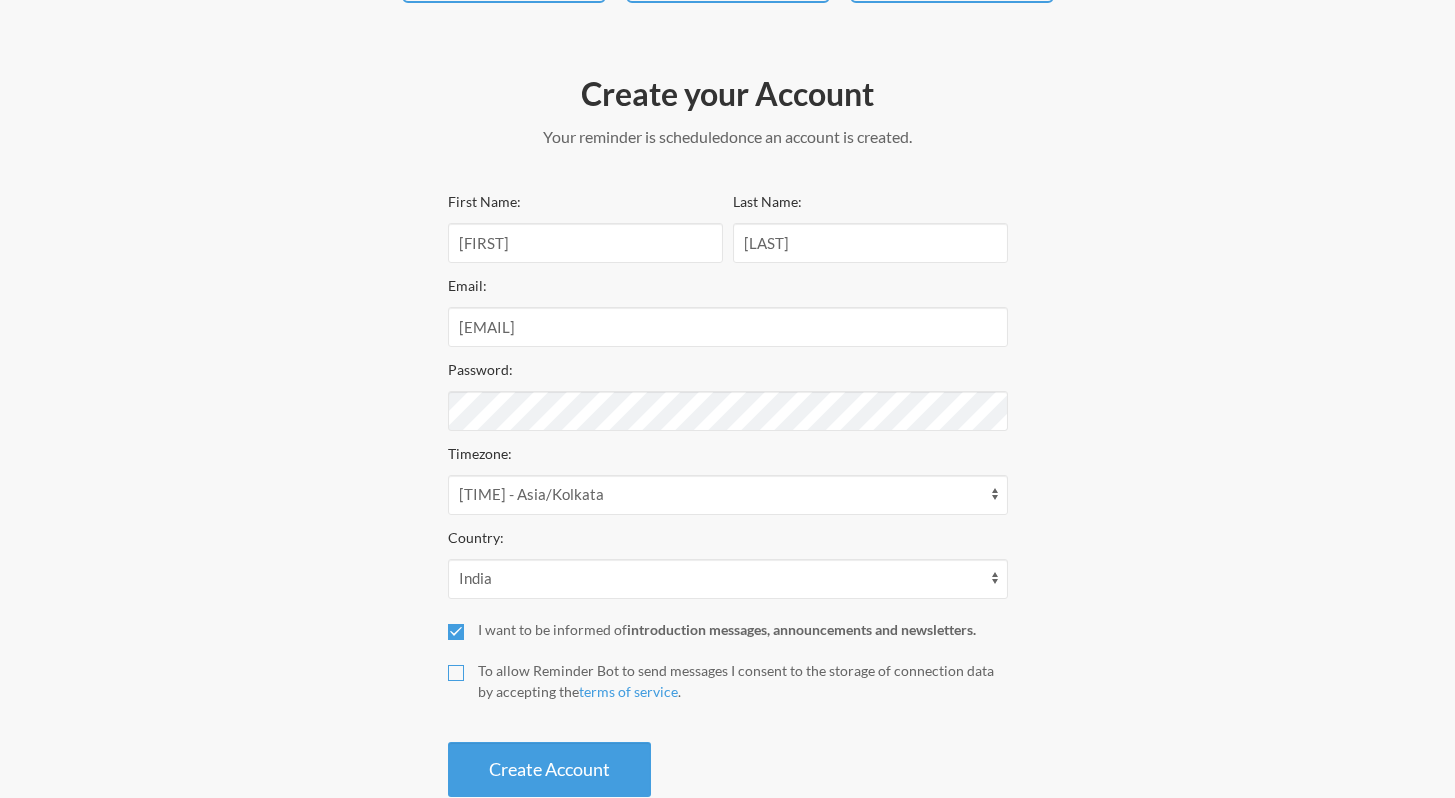 click on "To allow Reminder Bot to send messages I consent to the storage of connection data by accepting the  terms of service ." at bounding box center [456, 673] 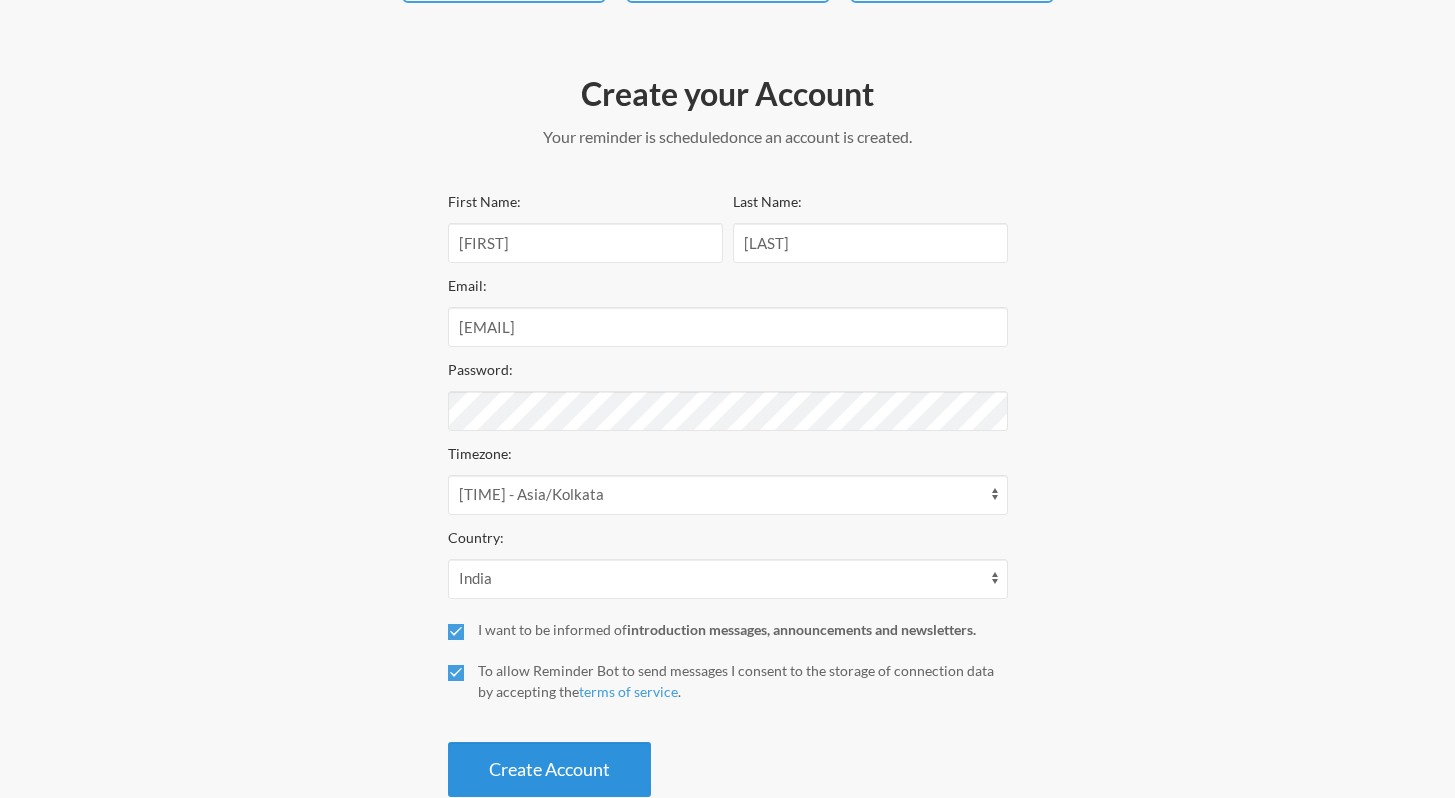 click on "Create Account" at bounding box center [549, 769] 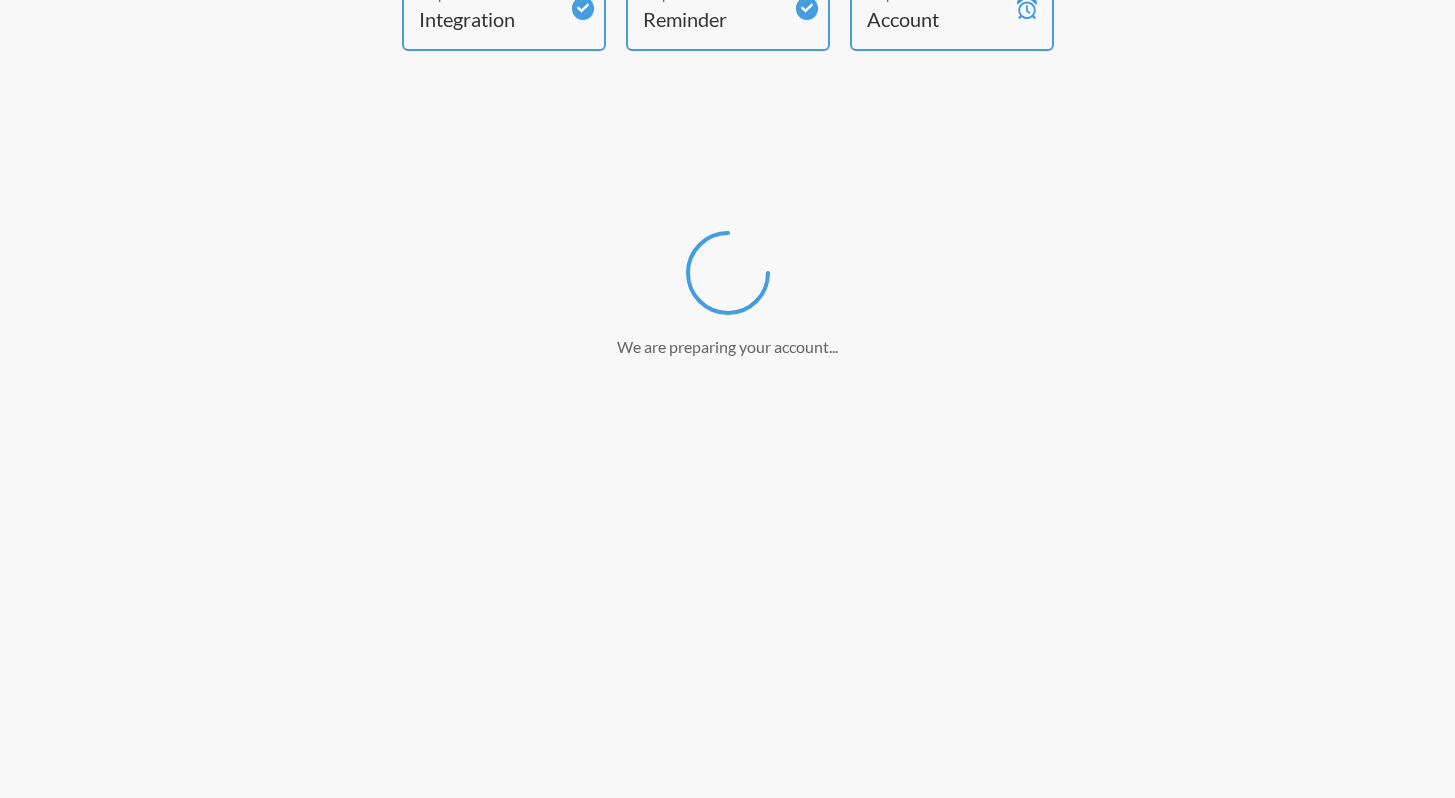scroll, scrollTop: 127, scrollLeft: 0, axis: vertical 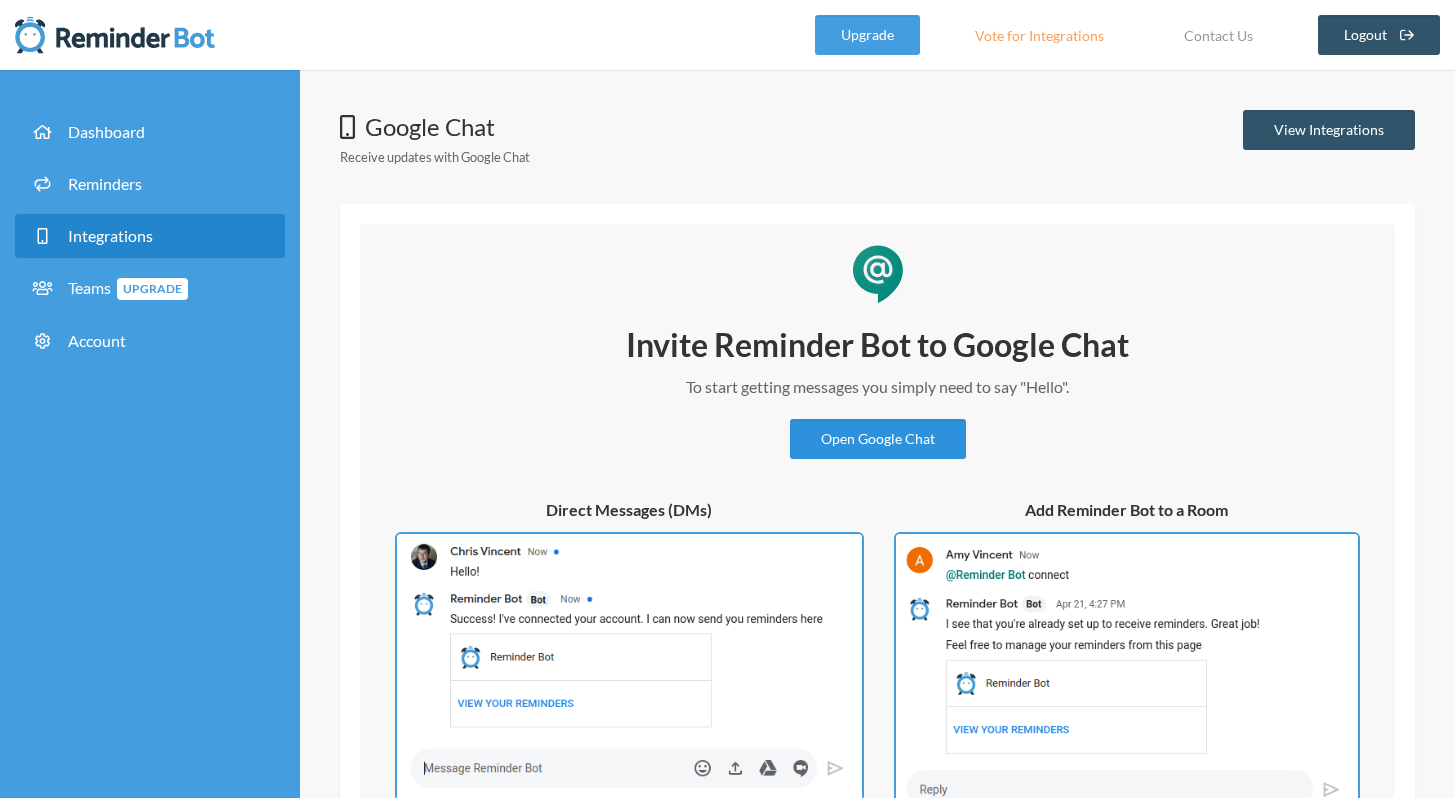 click on "Open Google Chat" at bounding box center [878, 439] 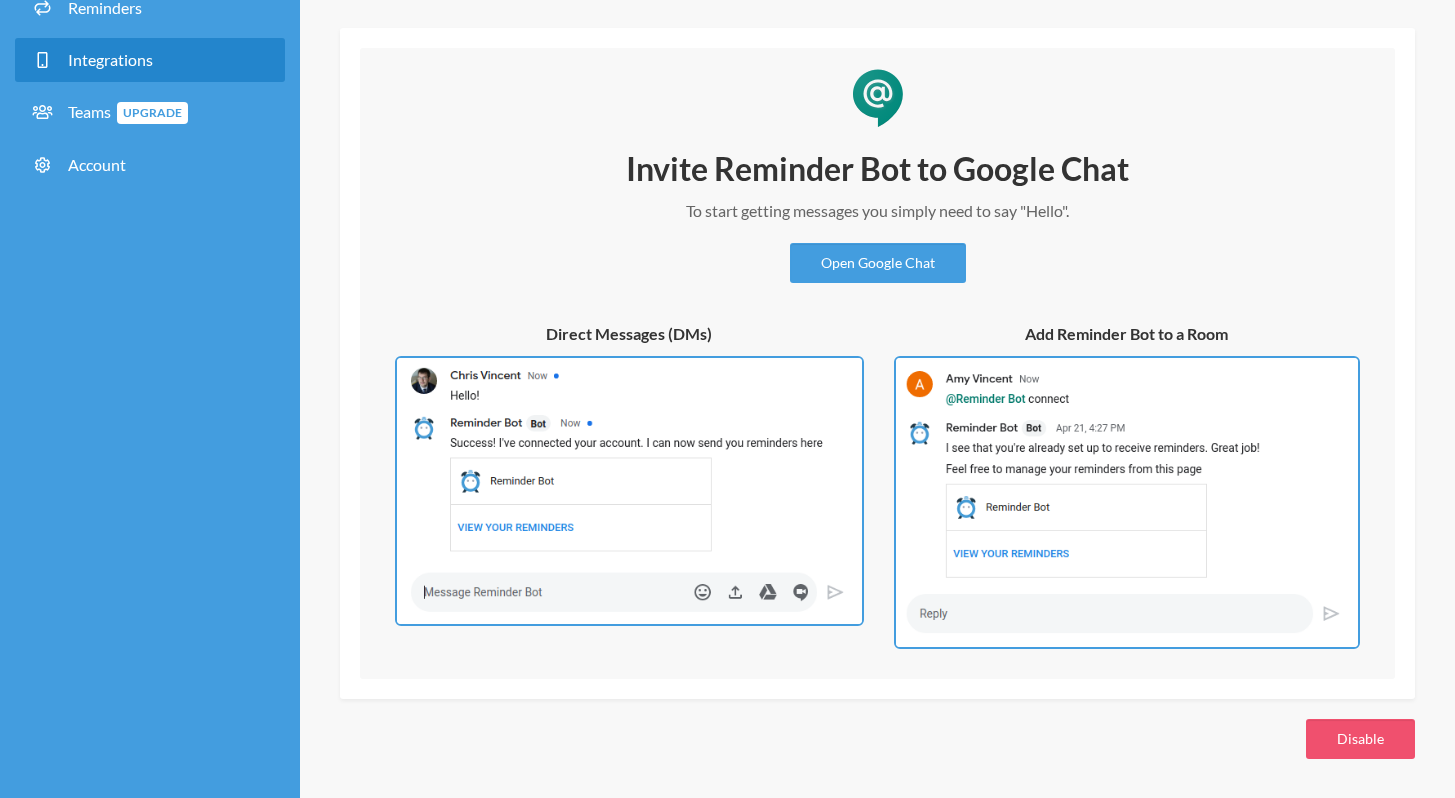 scroll, scrollTop: 0, scrollLeft: 0, axis: both 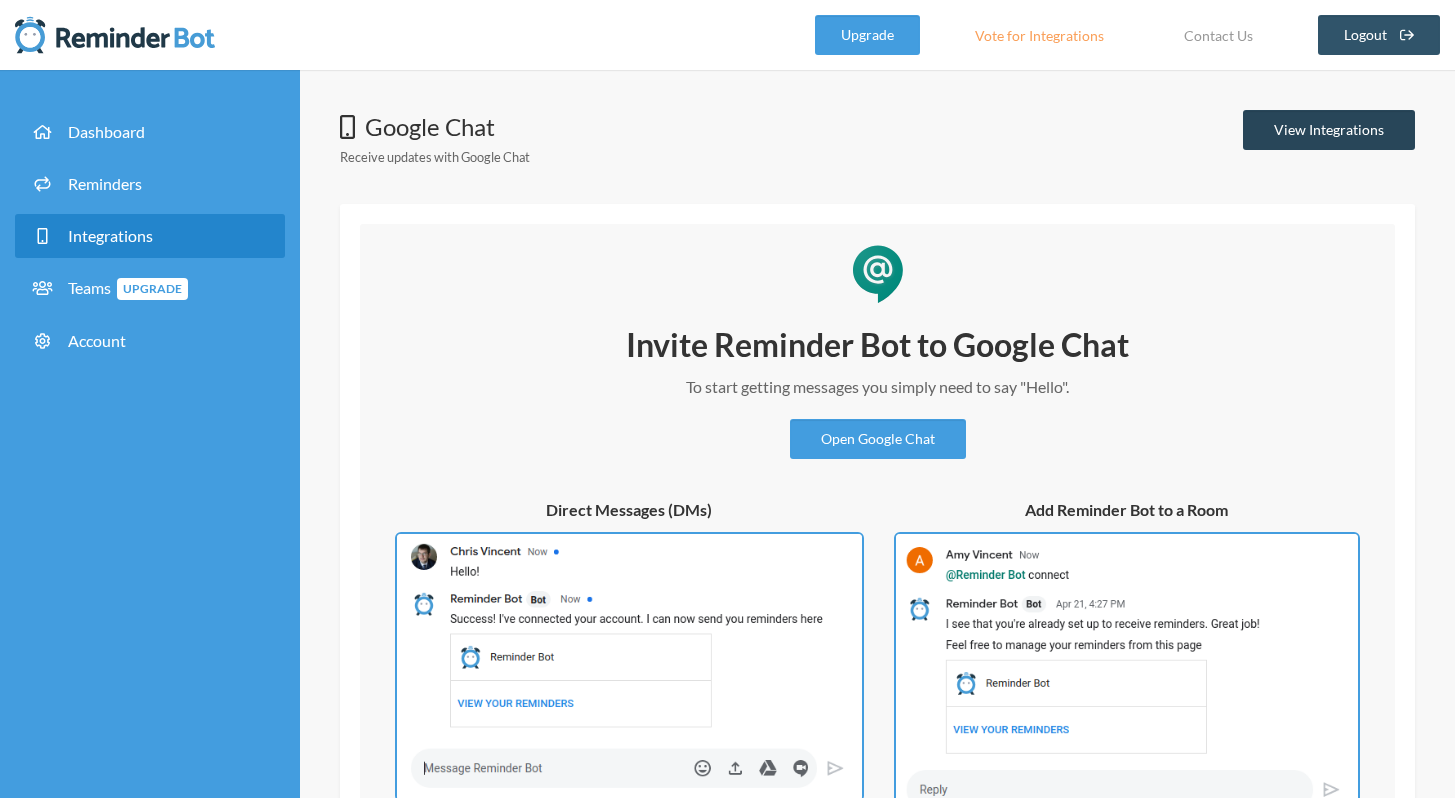 click on "View Integrations" at bounding box center [1329, 130] 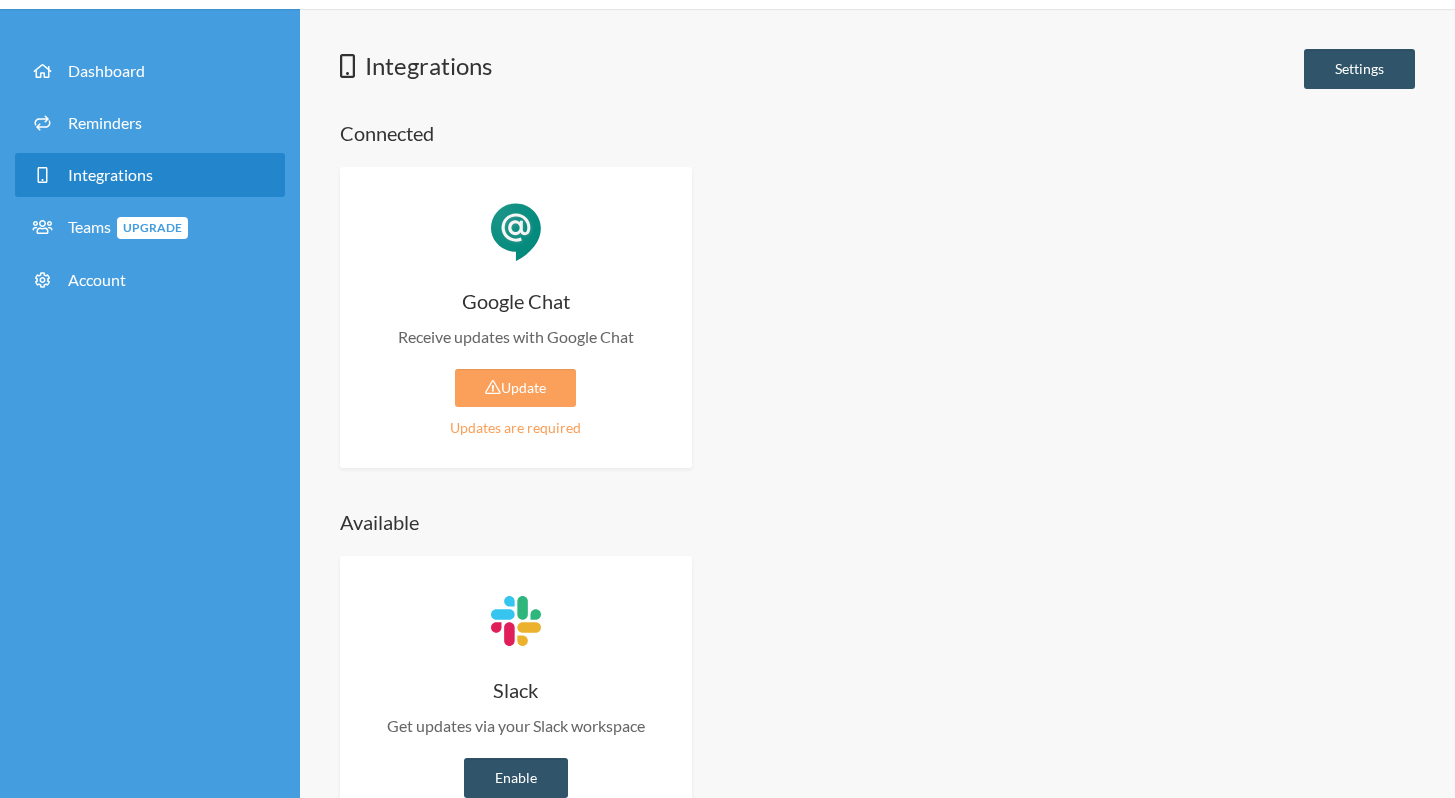 scroll, scrollTop: 56, scrollLeft: 0, axis: vertical 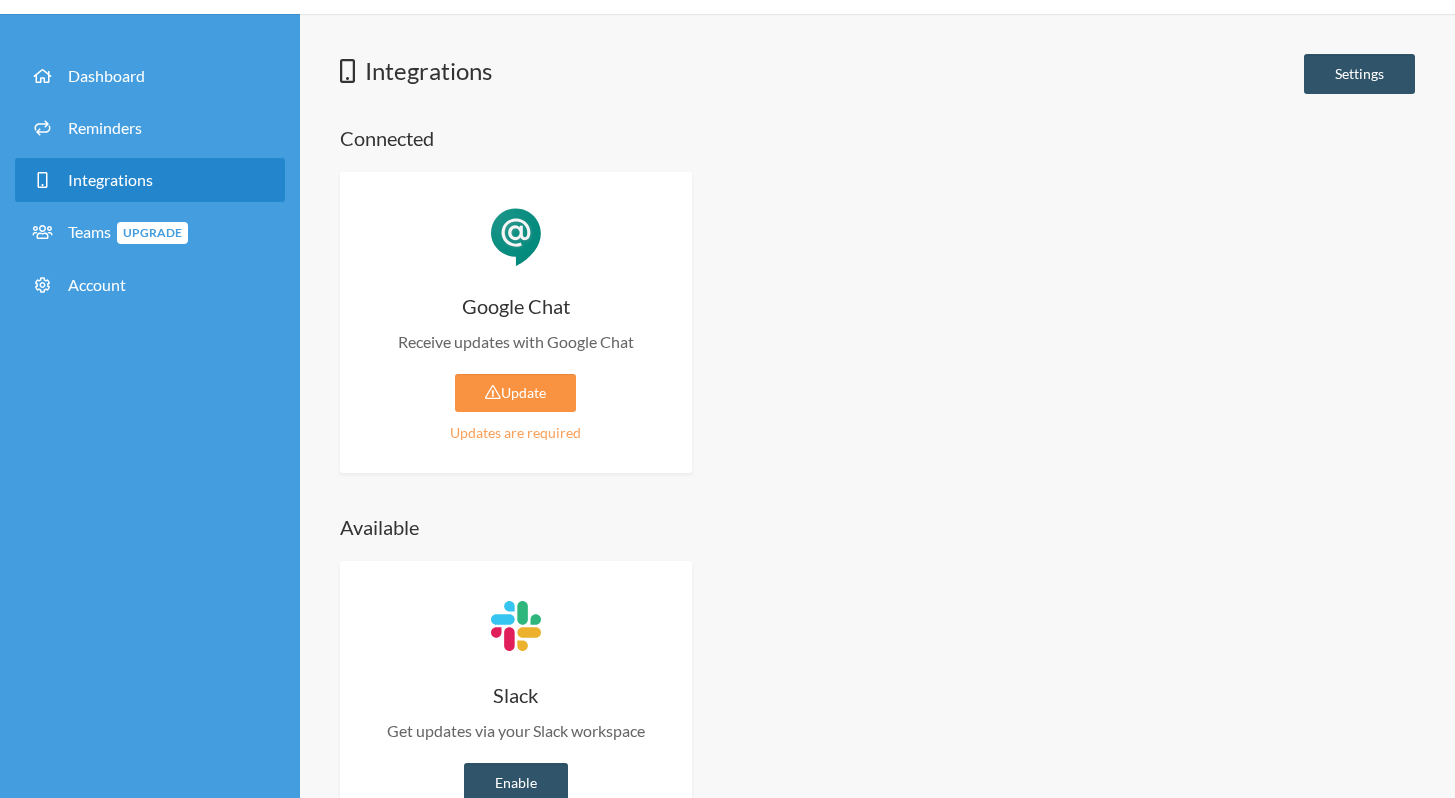 click 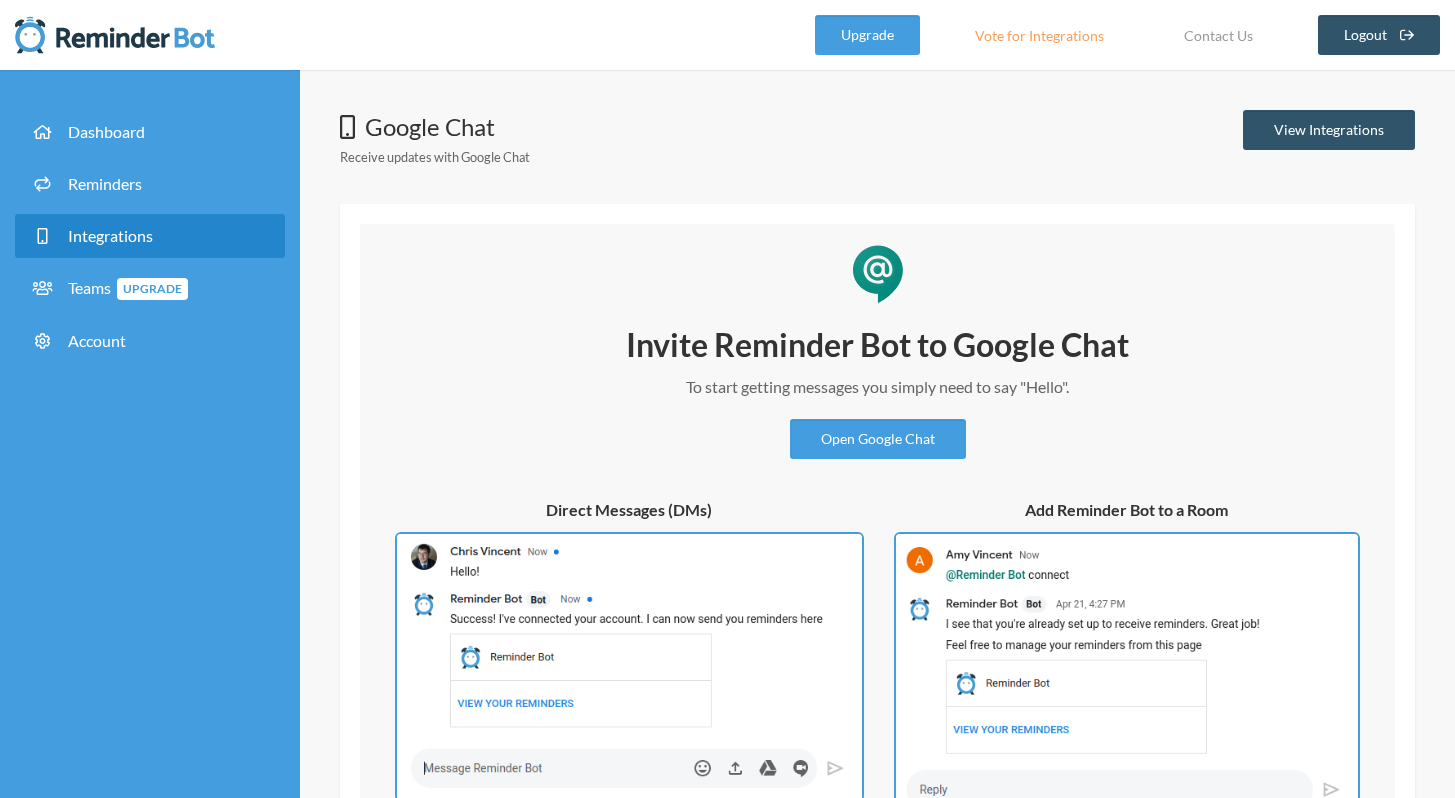 scroll, scrollTop: 176, scrollLeft: 0, axis: vertical 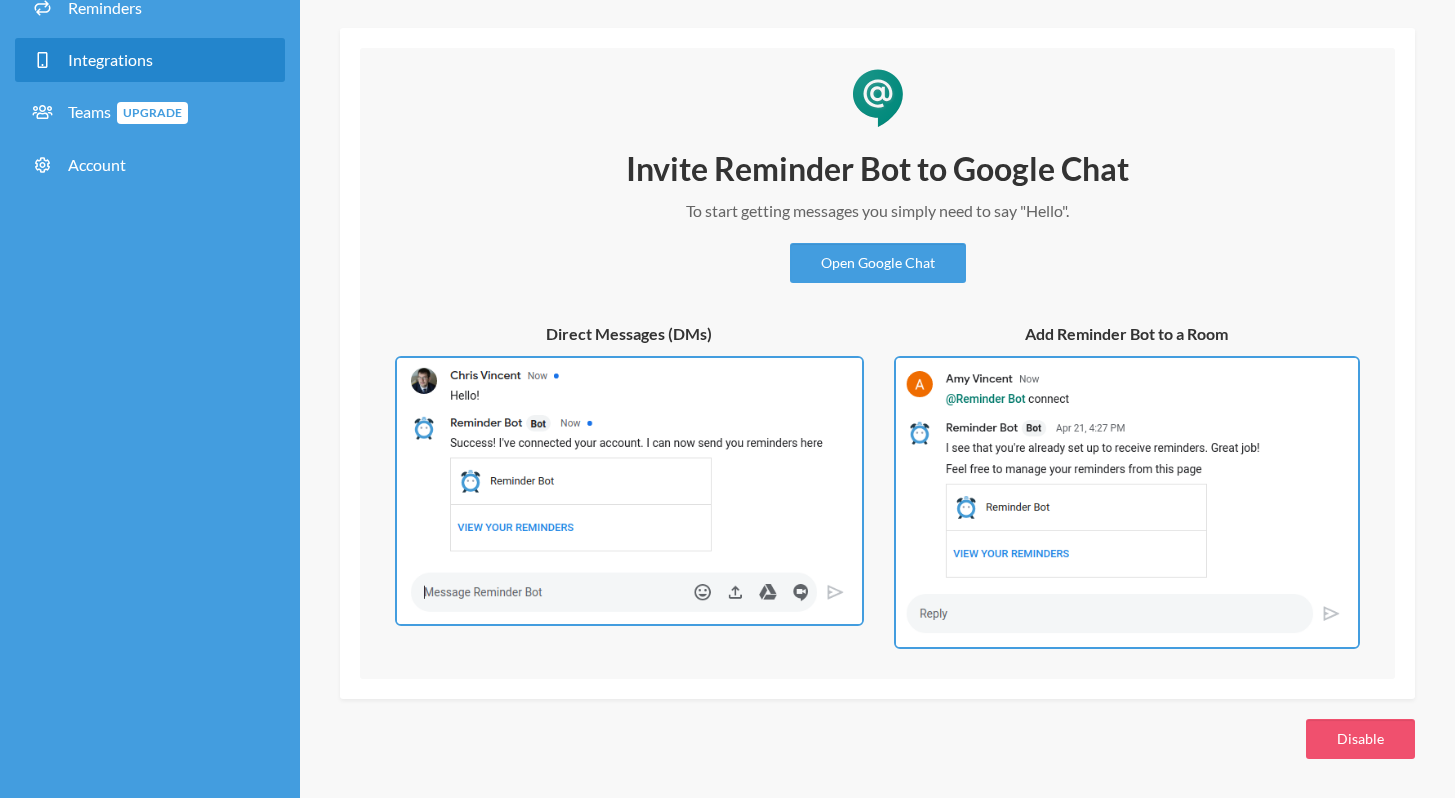 click at bounding box center (629, 491) 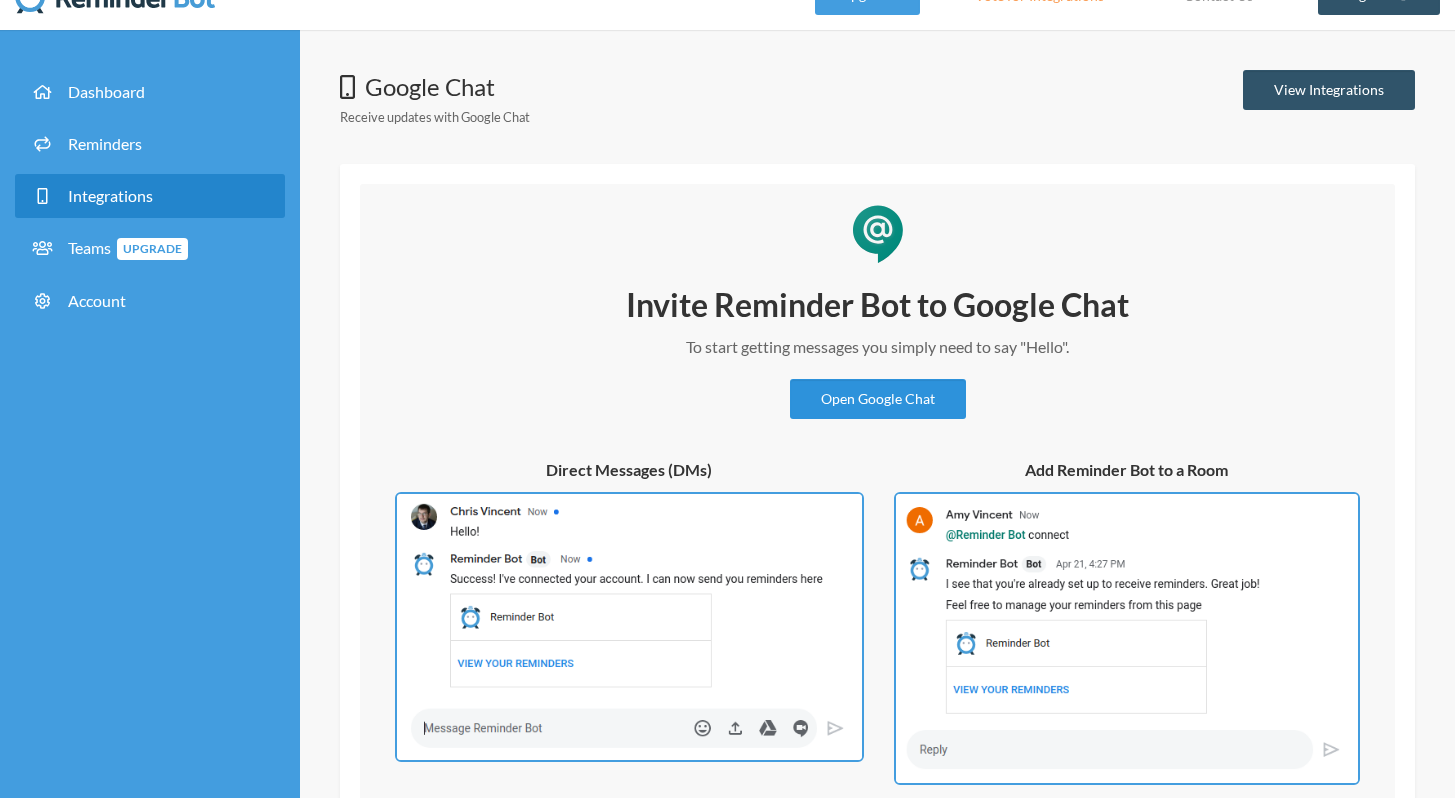 click on "Open Google Chat" at bounding box center [878, 399] 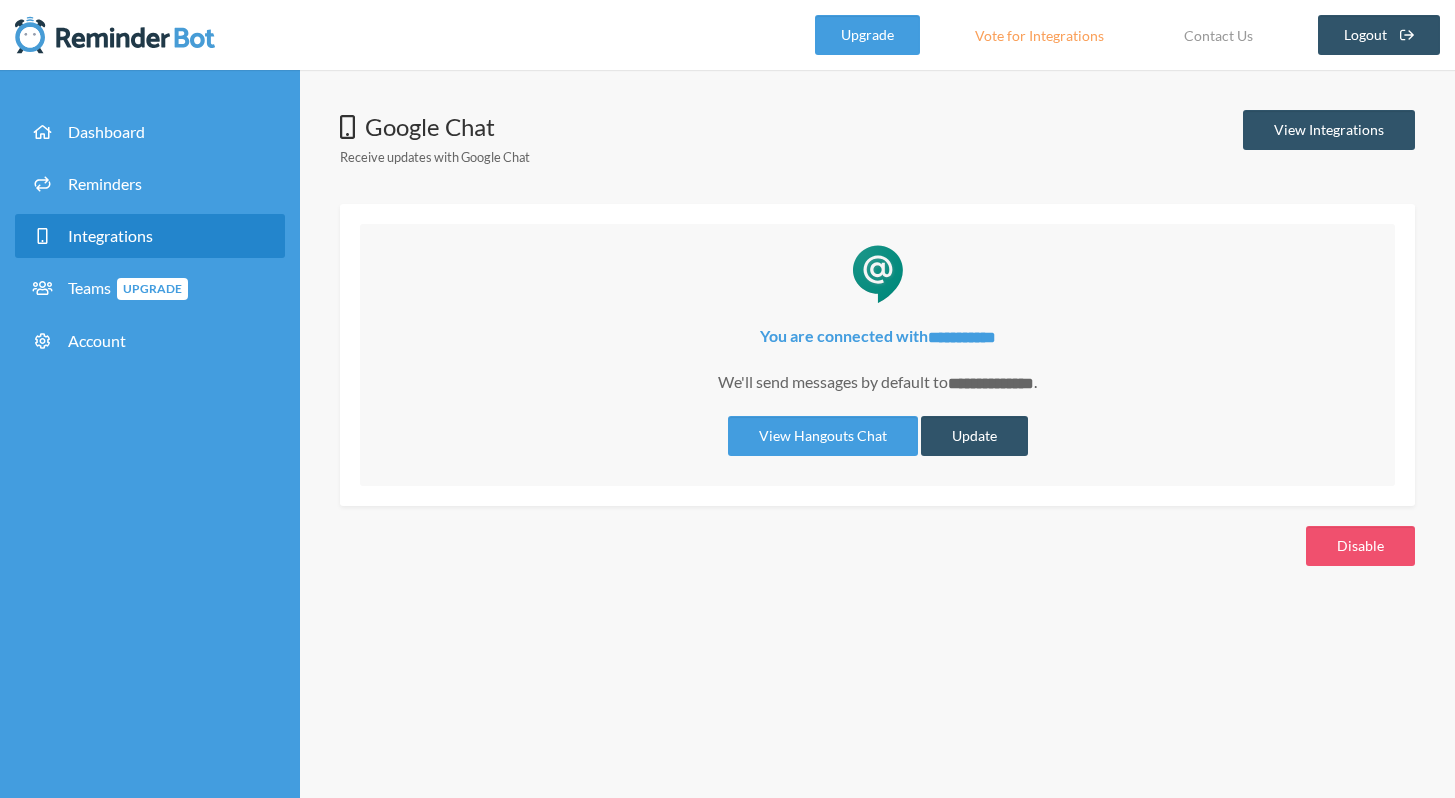 scroll, scrollTop: 0, scrollLeft: 0, axis: both 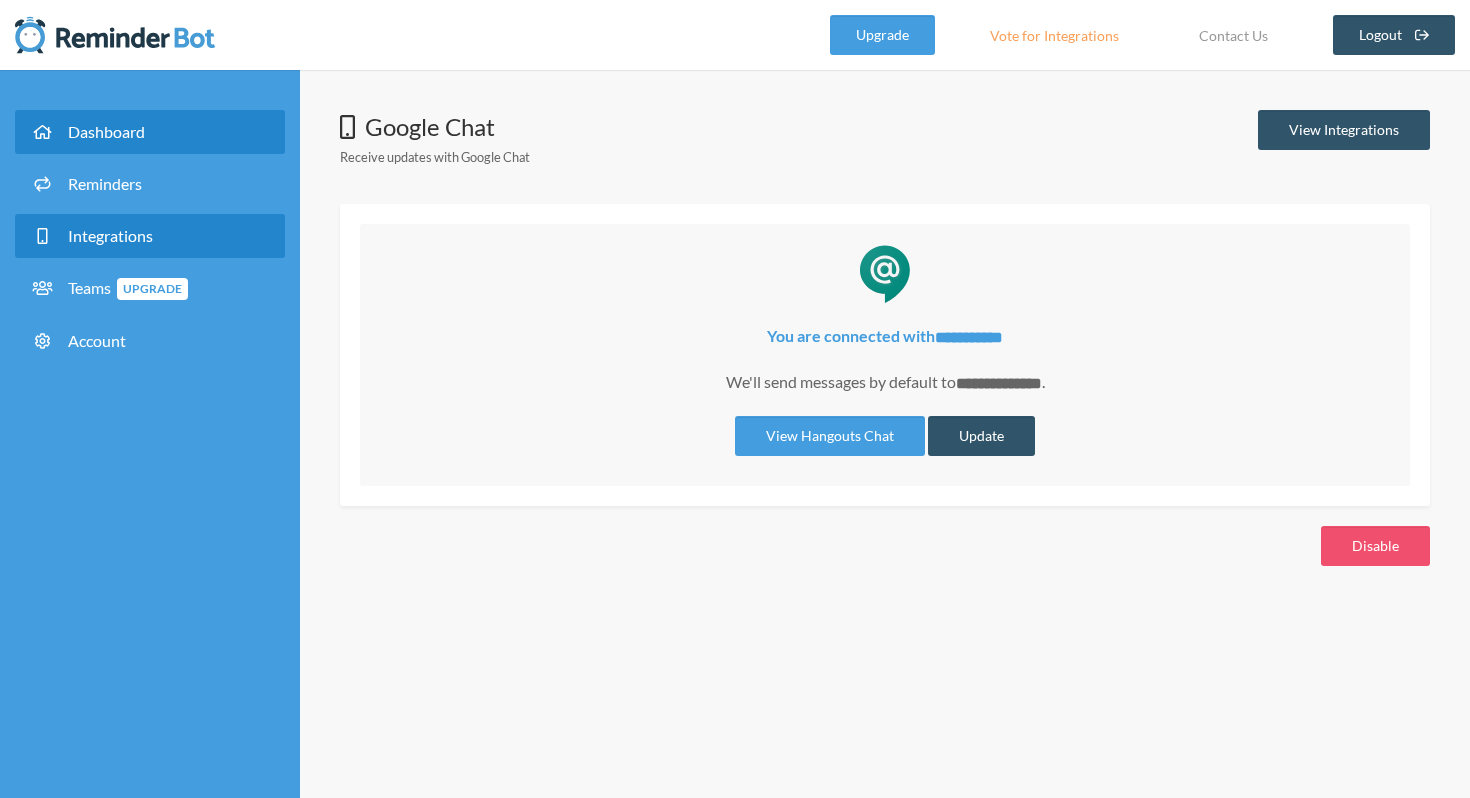 click on "Dashboard" at bounding box center (106, 131) 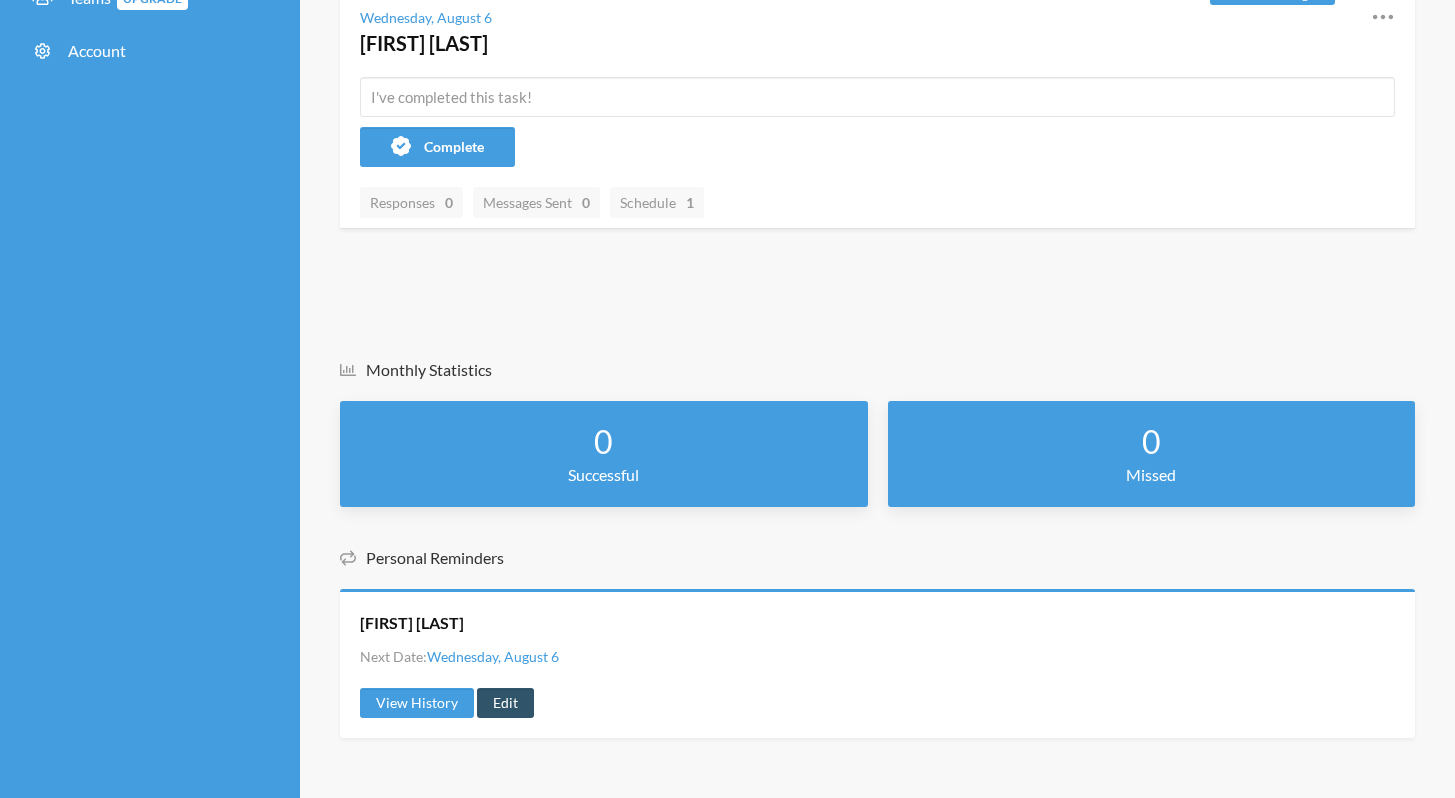 scroll, scrollTop: 0, scrollLeft: 0, axis: both 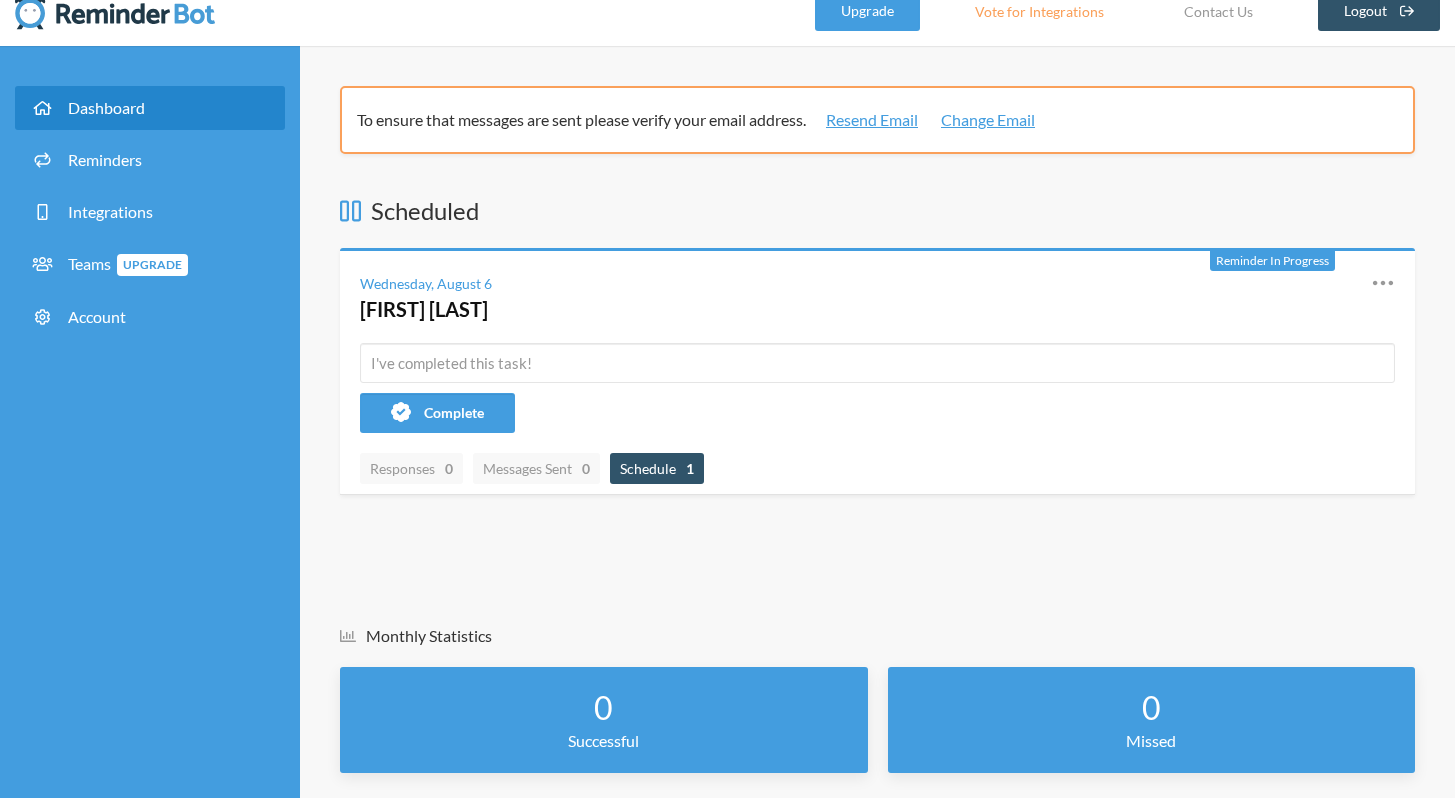 click on "Schedule  1" at bounding box center (657, 468) 